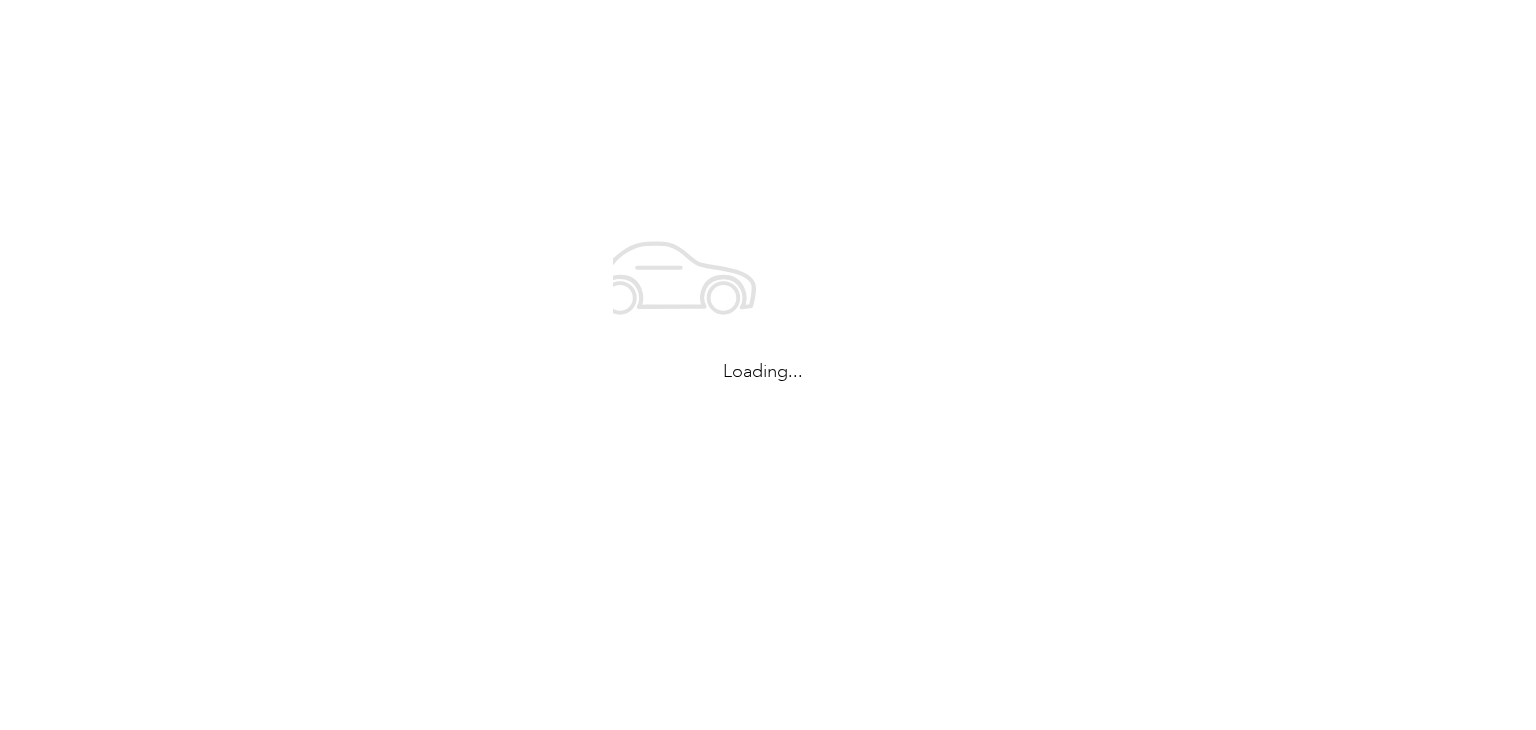 scroll, scrollTop: 0, scrollLeft: 0, axis: both 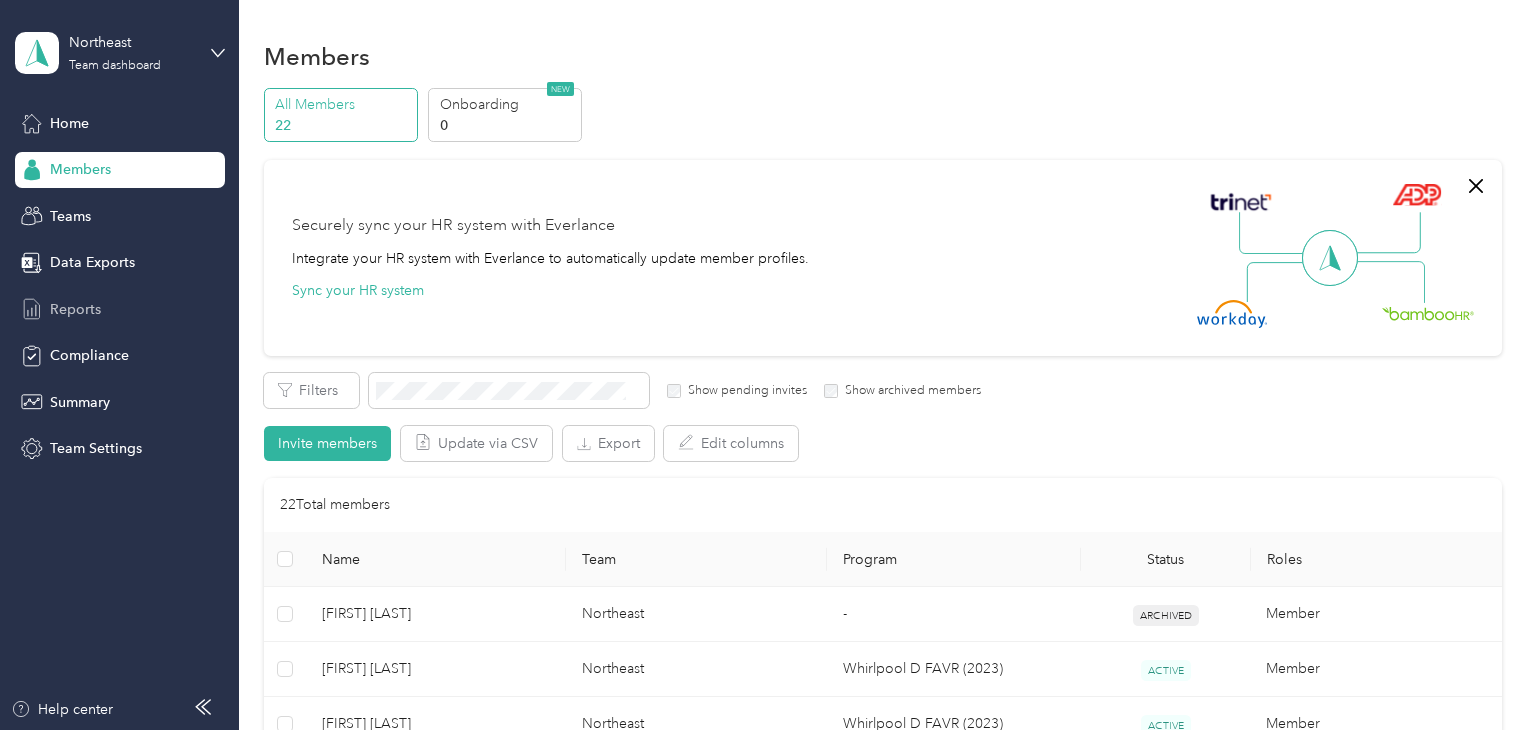 click on "Reports" at bounding box center [75, 309] 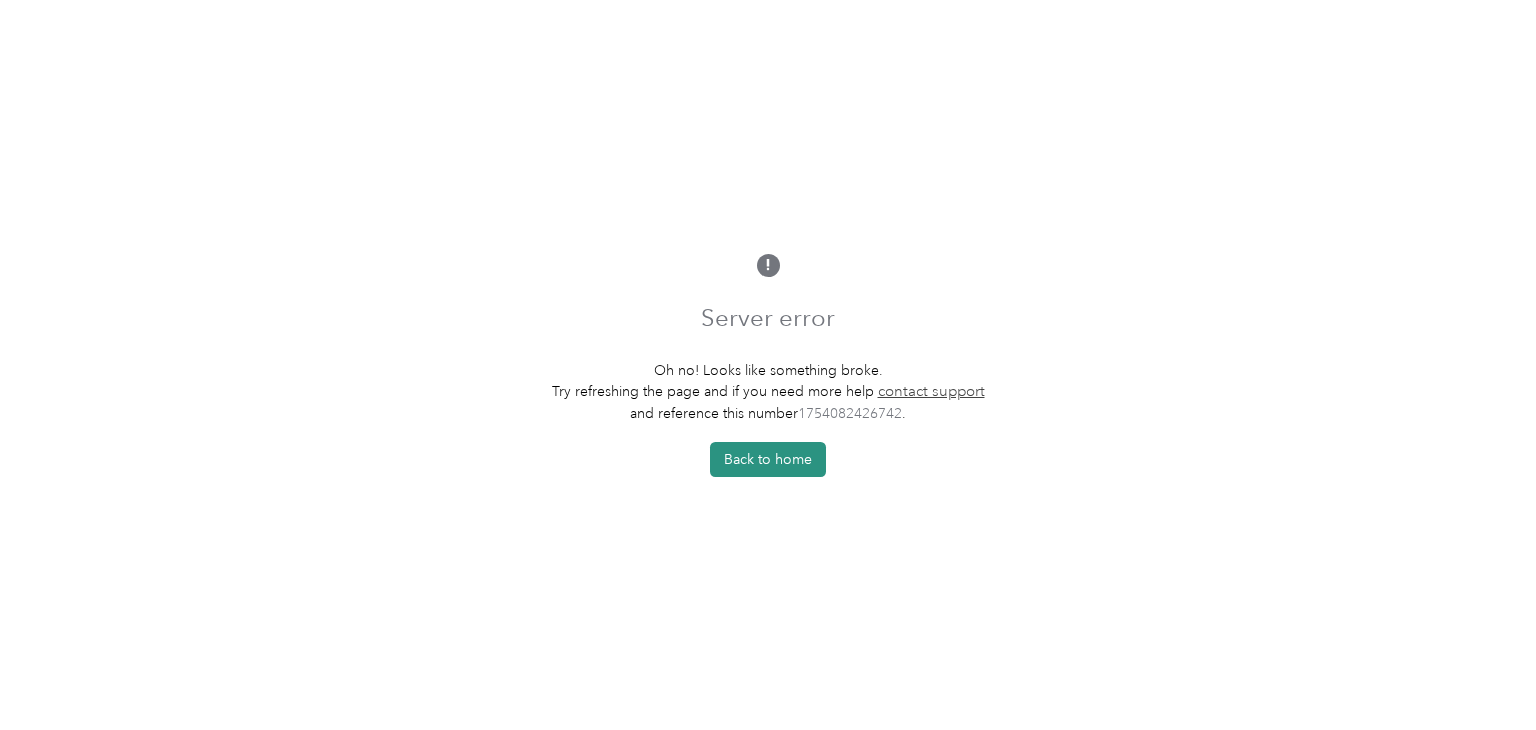 click on "Back to home" at bounding box center [768, 459] 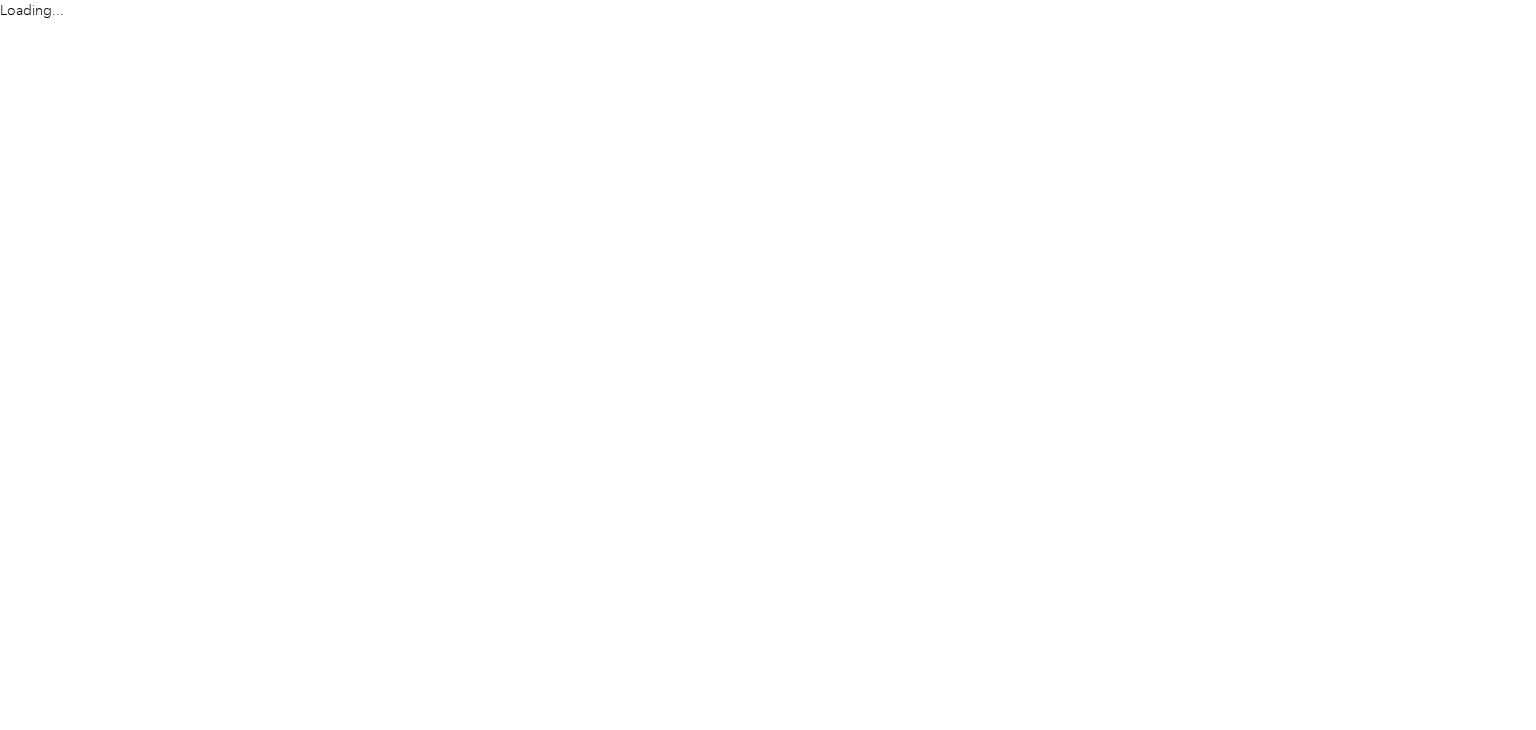 scroll, scrollTop: 0, scrollLeft: 0, axis: both 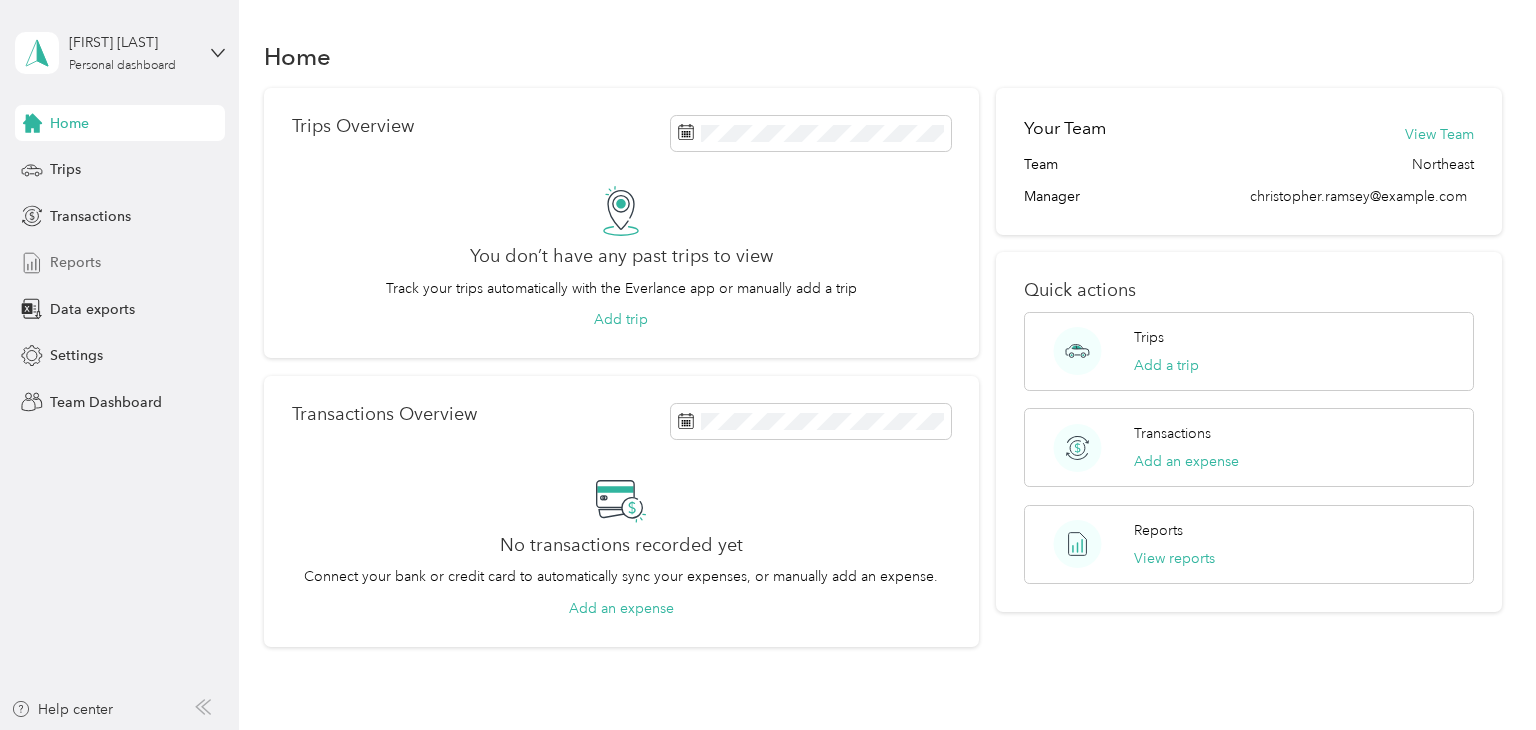 click on "Reports" at bounding box center [75, 262] 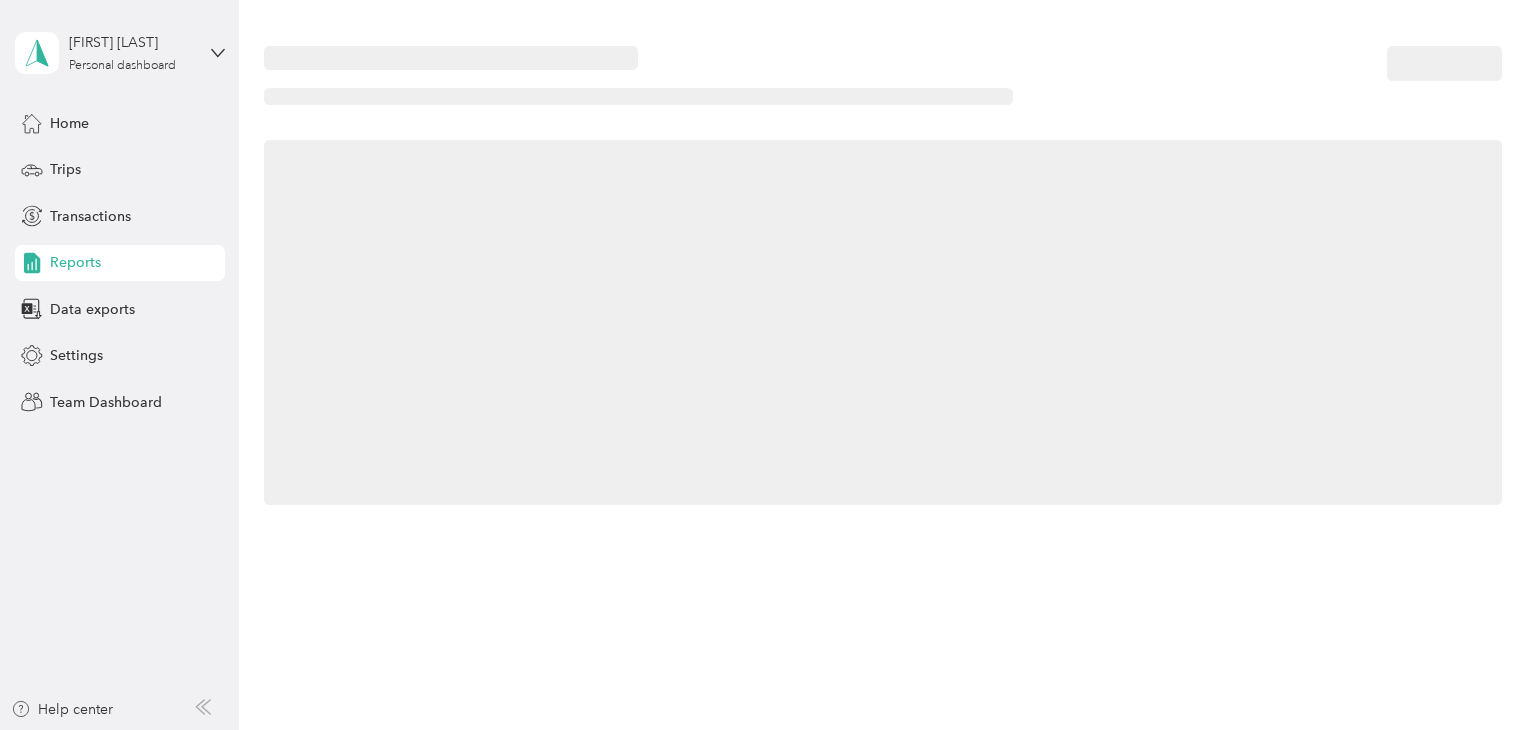 click on "Reports" at bounding box center (75, 262) 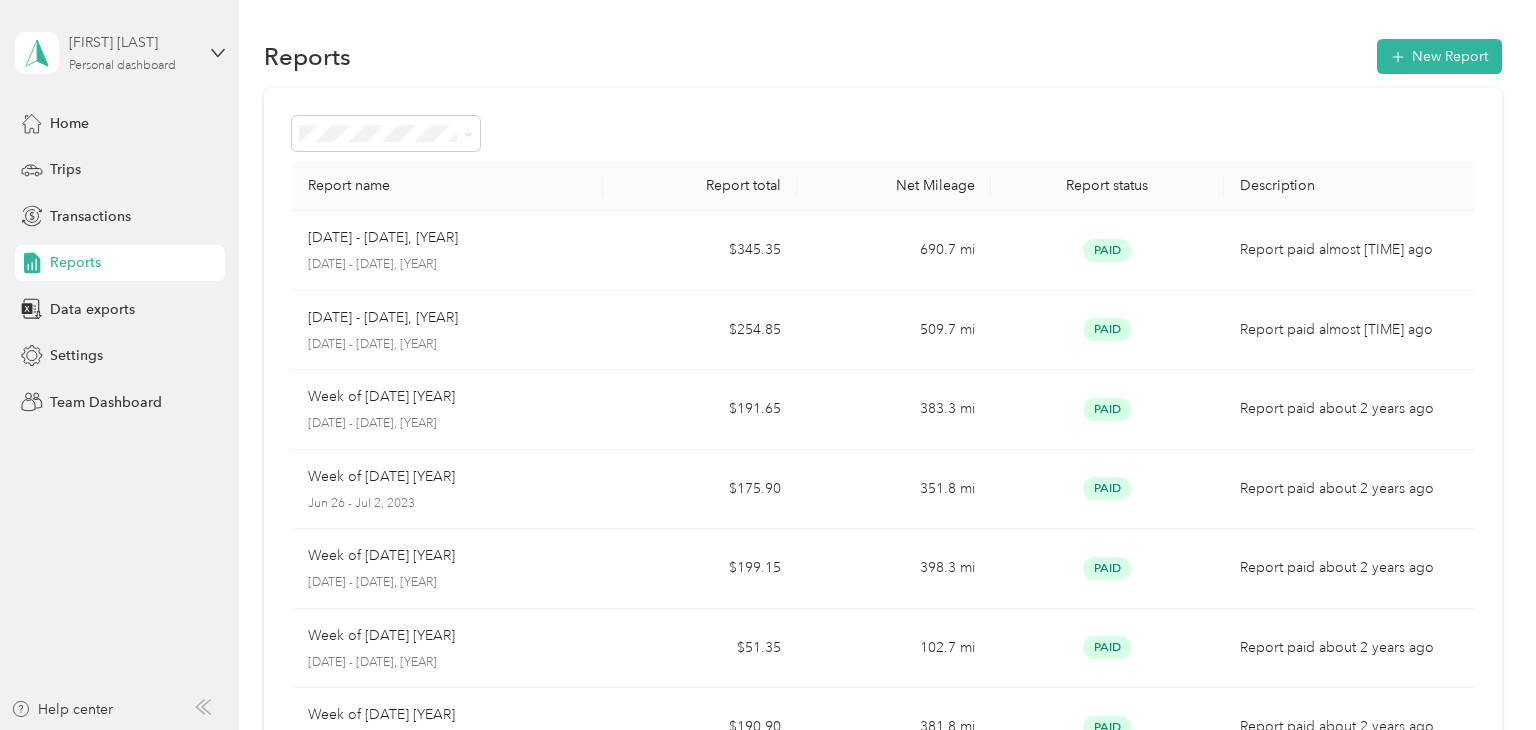 click on "[FIRST] [LAST]" at bounding box center [131, 42] 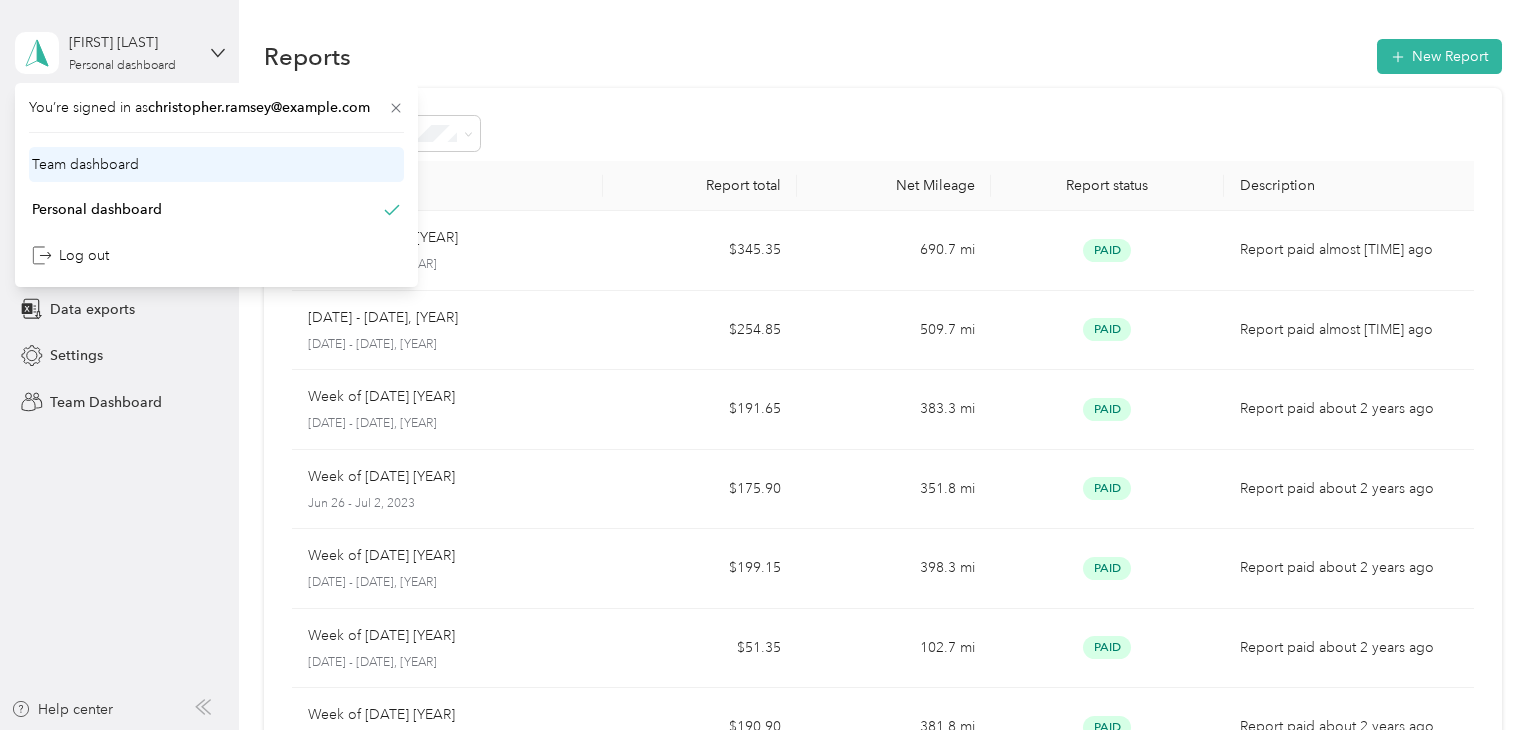 click on "Team dashboard" at bounding box center (85, 164) 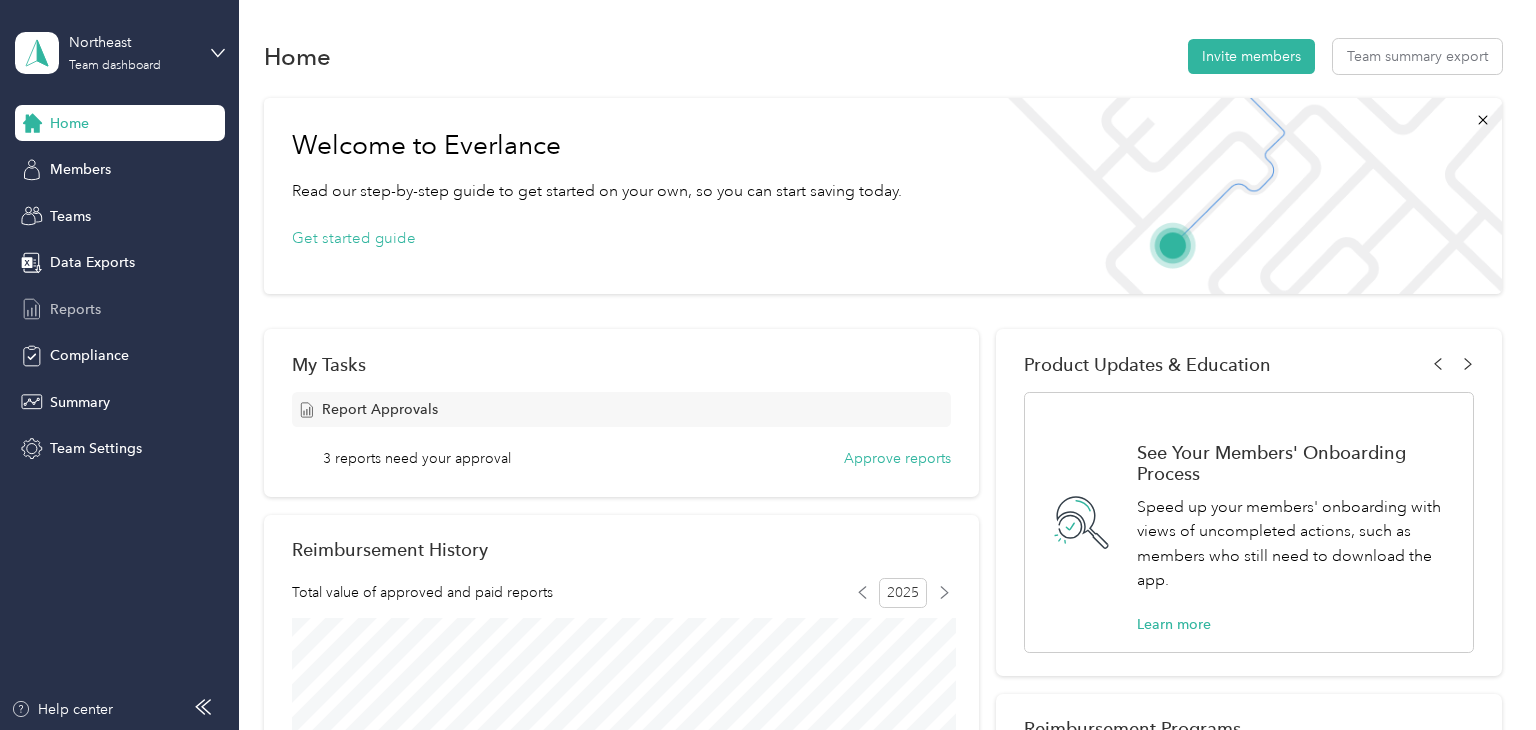 click on "Reports" at bounding box center (75, 309) 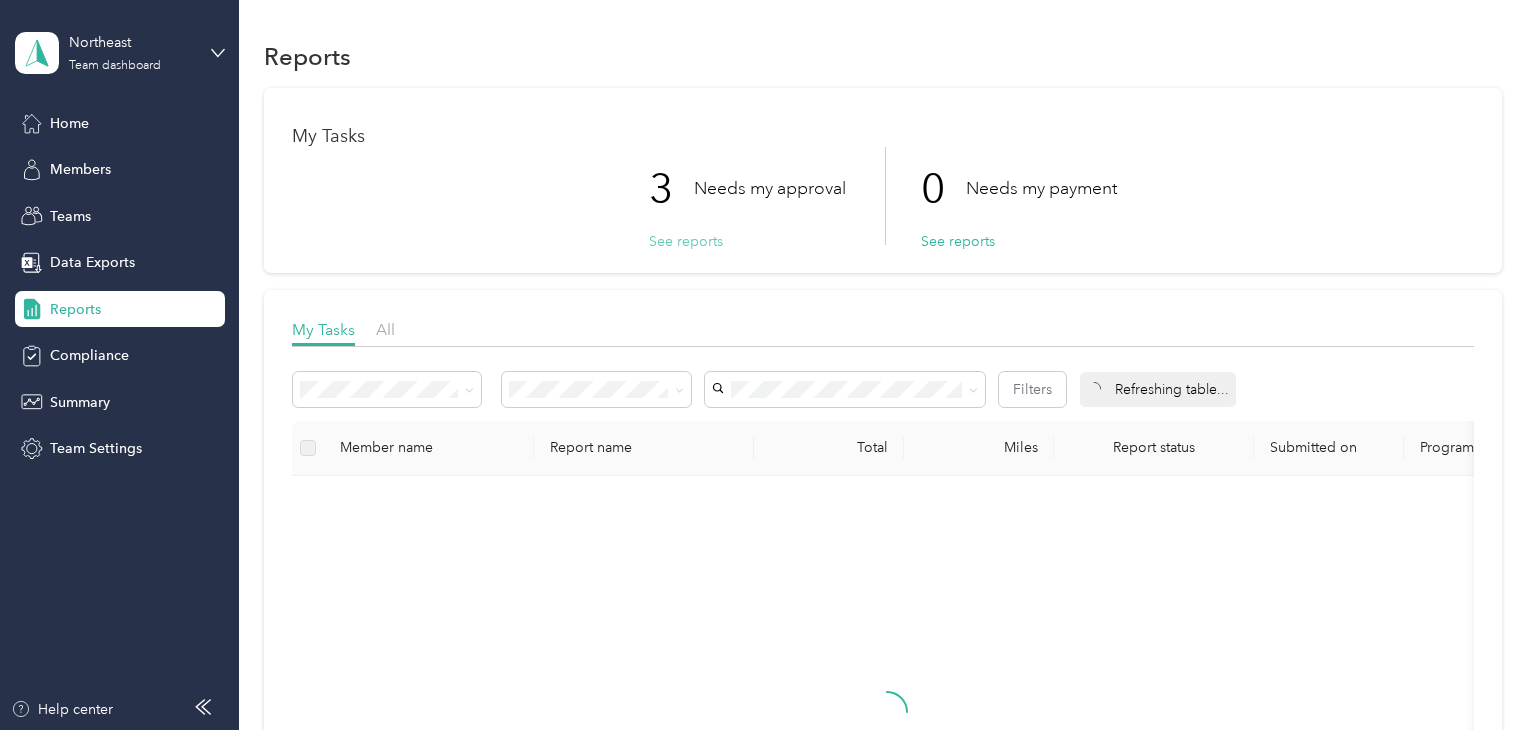 click on "See reports" at bounding box center [686, 241] 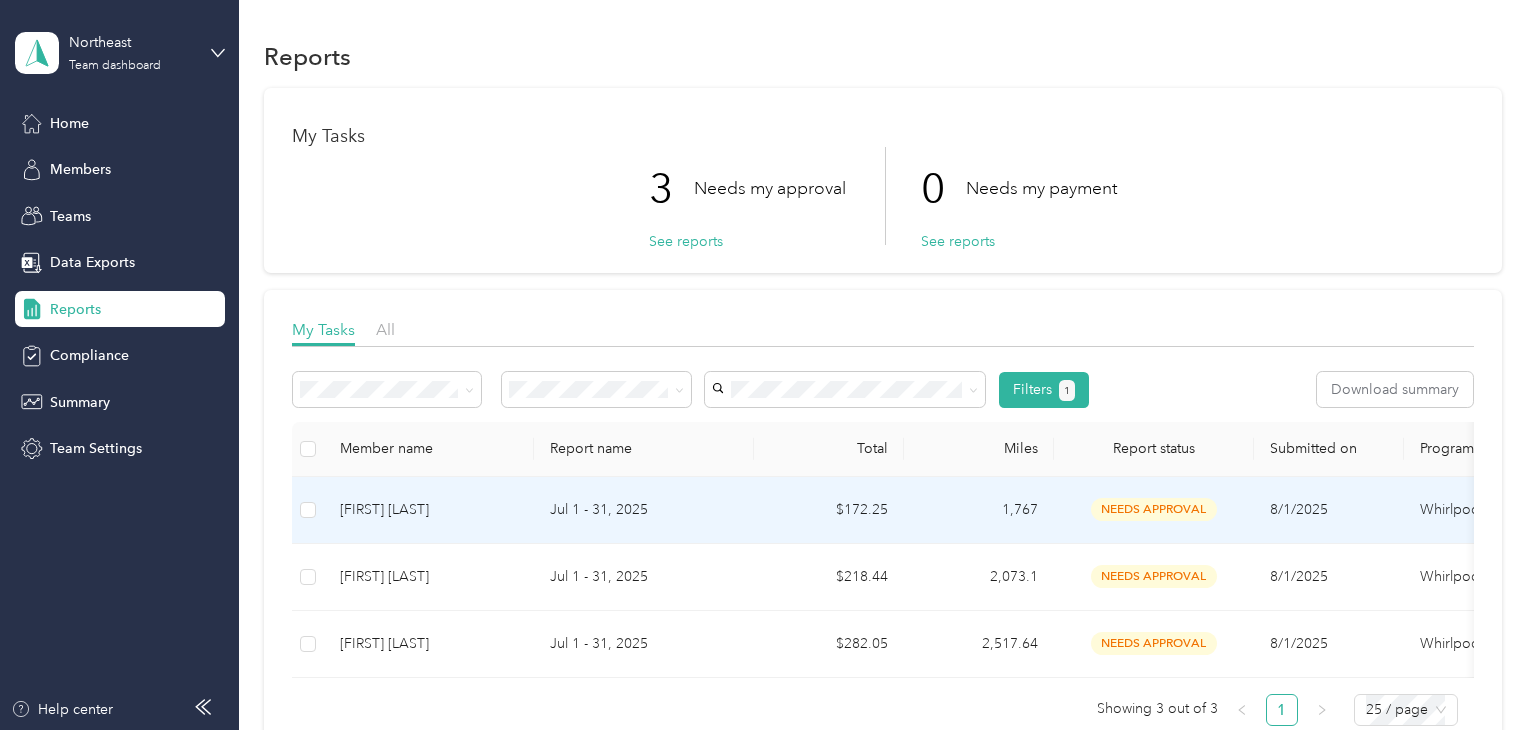 click on "Jul 1 - 31, 2025" at bounding box center [644, 510] 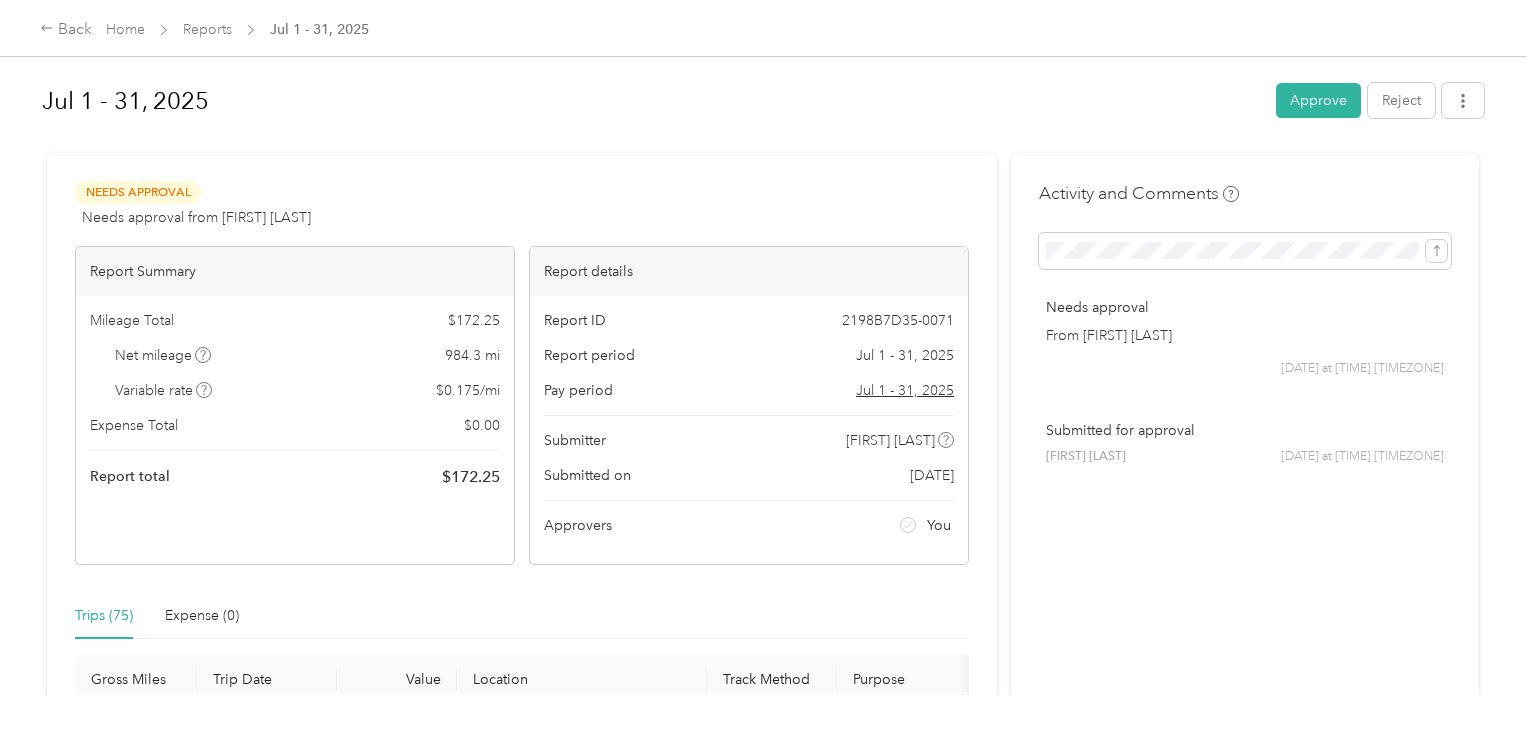 click on "Activity and Comments   Needs approval From [FIRST] [LAST] [DATE] at [TIME] [TIMEZONE] Submitted for approval [FIRST] [LAST] [DATE] at [TIME] [TIMEZONE] Report Summary Mileage Total $ [AMOUNT] Net mileage   [MILES]   mi Variable rate   $ [RATE] / mi Expense Total $ [AMOUNT] Report total $ [AMOUNT] Report details Report ID [ID] Report period [DATE] - [DATE] [YEAR] Pay period [DATE] - [DATE] [YEAR] Submitter [FIRST] [LAST] Submitted on [DATE] Approvers You Trips ([NUMBER]) Expense ([NUMBER]) Gross Miles Trip Date Value Location Track Method Purpose Notes Tags                   [MILES] [DATE] $[AMOUNT] [TIME] [BRAND] #[NUMBER] [CITY], [STATE] [TIME] [BRAND] #[NUMBER] [CITY], [STATE] GPS Acosta Whirlpool - [MILES] [DATE] $[AMOUNT] [TIME] [BRAND] #[NUMBER] [CITY], [STATE] [TIME] [BRAND] #[NUMBER] [CITY], [STATE] GPS Acosta Whirlpool - [MILES] [DATE] $[AMOUNT] [TIME] [STREET], [CITY], [STATE] [TIME] [BRAND] #[NUMBER] [CITY], [STATE] GPS Acosta Whirlpool - [MILES] [DATE] $[AMOUNT] [TIME] [STREET], [CITY], [STATE], [COUNTRY] Manual Acosta Whirlpool - [MILES] [DATE] $[AMOUNT] [TIME] [STREET]" at bounding box center (763, 4150) 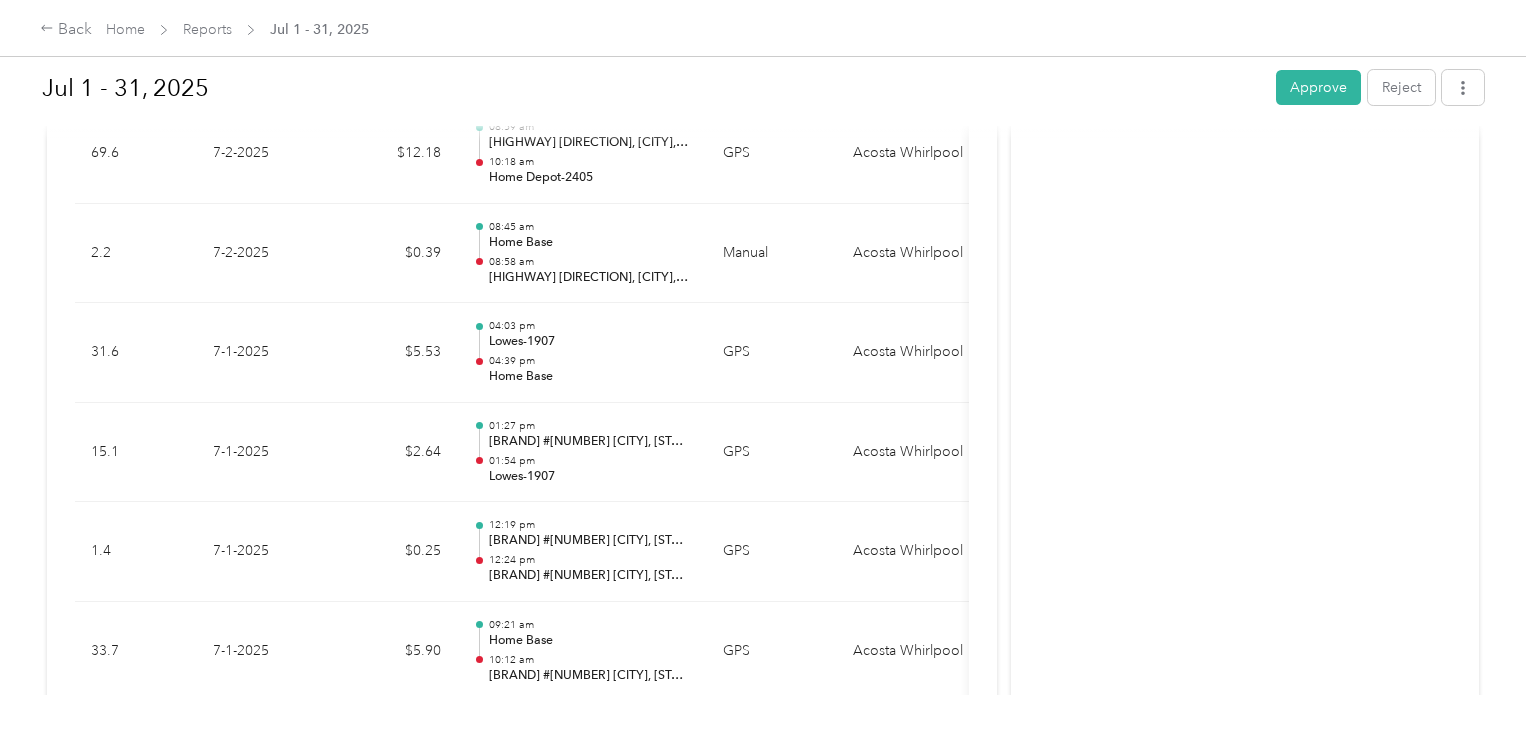 scroll, scrollTop: 7590, scrollLeft: 0, axis: vertical 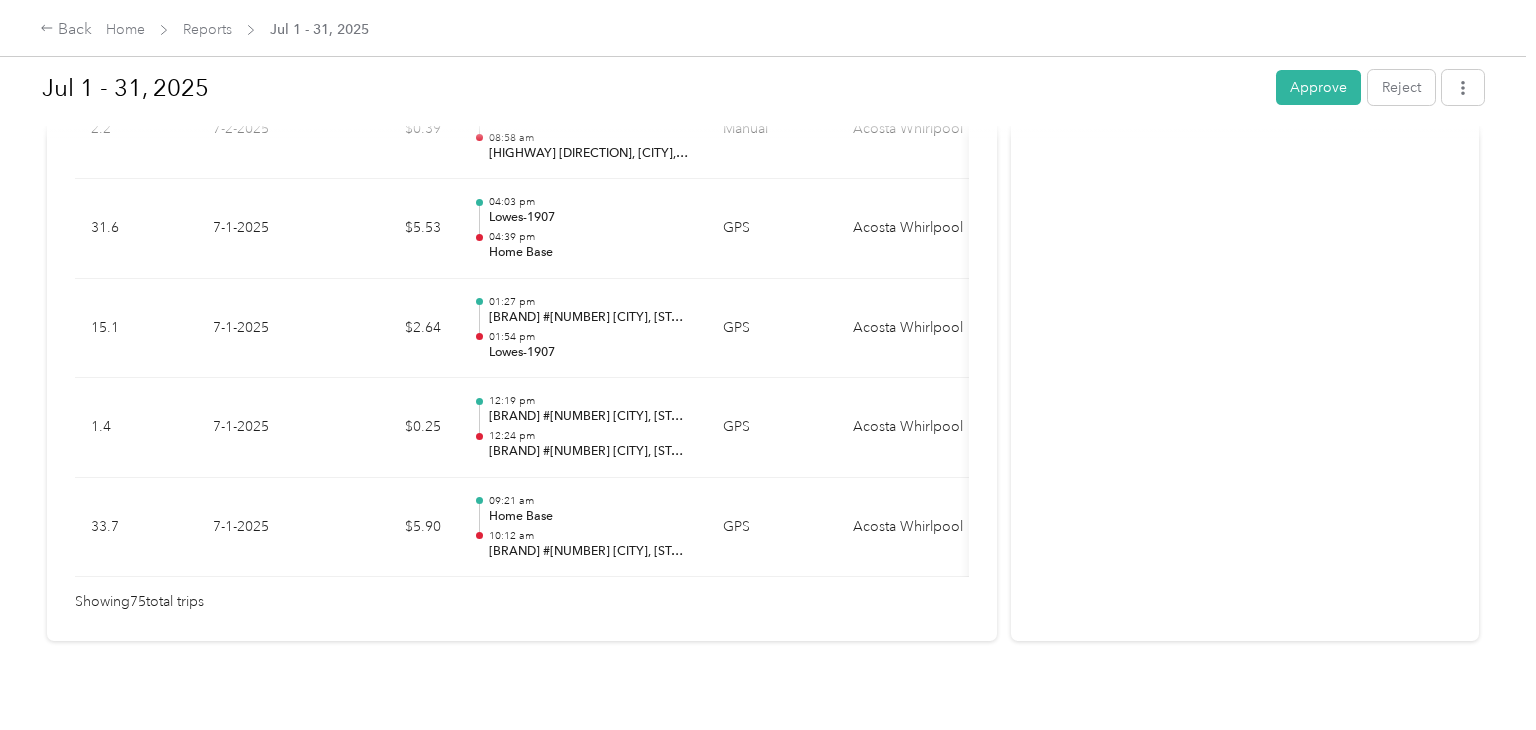 click on "Activity and Comments   Needs approval From [FIRST] [LAST] [DATE] at [TIME] [TIMEZONE] Submitted for approval [FIRST] [LAST] [DATE] at [TIME] [TIMEZONE]" at bounding box center [1245, -3398] 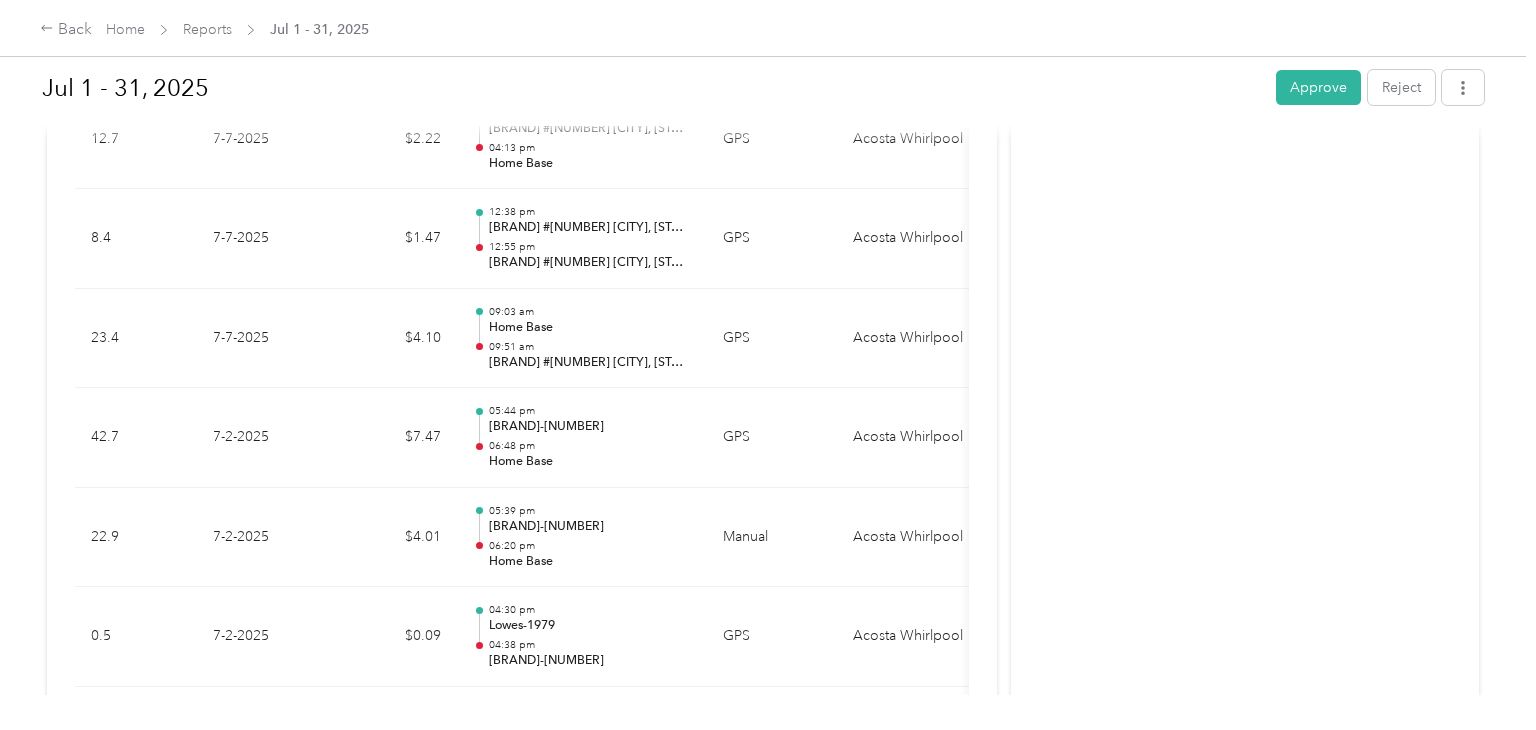 scroll, scrollTop: 6790, scrollLeft: 0, axis: vertical 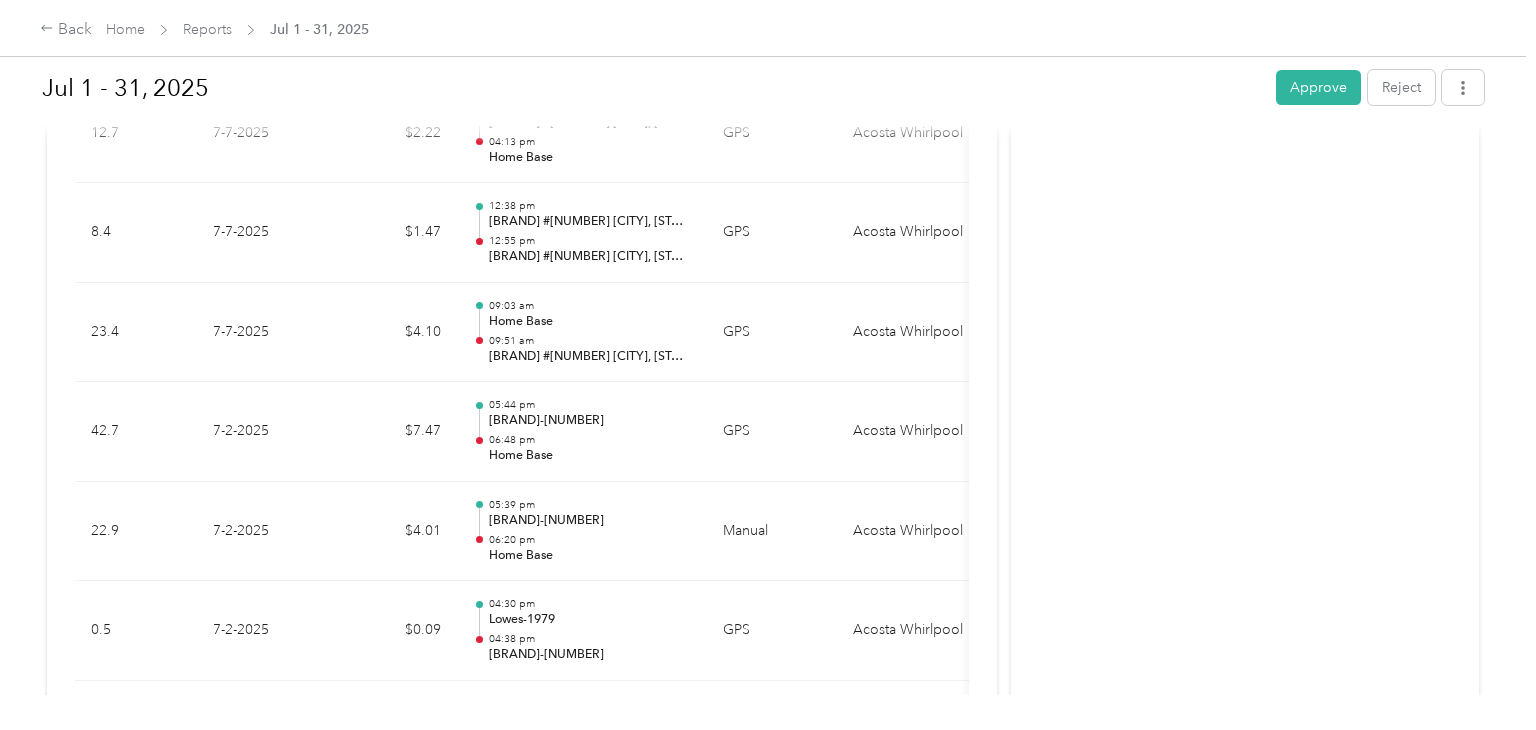 click on "Activity and Comments   Needs approval From [FIRST] [LAST] [DATE] at [TIME] [TIMEZONE] Submitted for approval [FIRST] [LAST] [DATE] at [TIME] [TIMEZONE]" at bounding box center (1245, -2598) 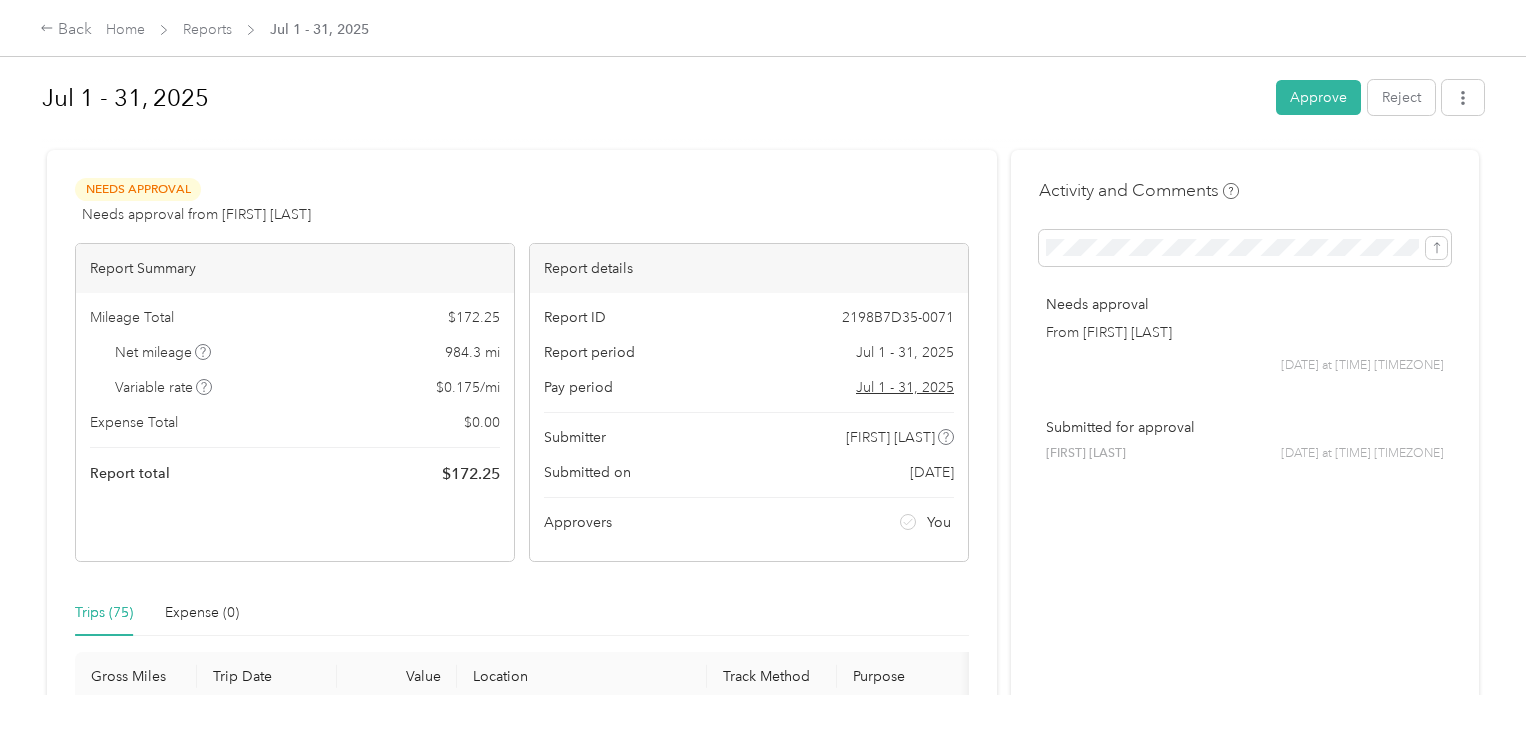 scroll, scrollTop: 0, scrollLeft: 0, axis: both 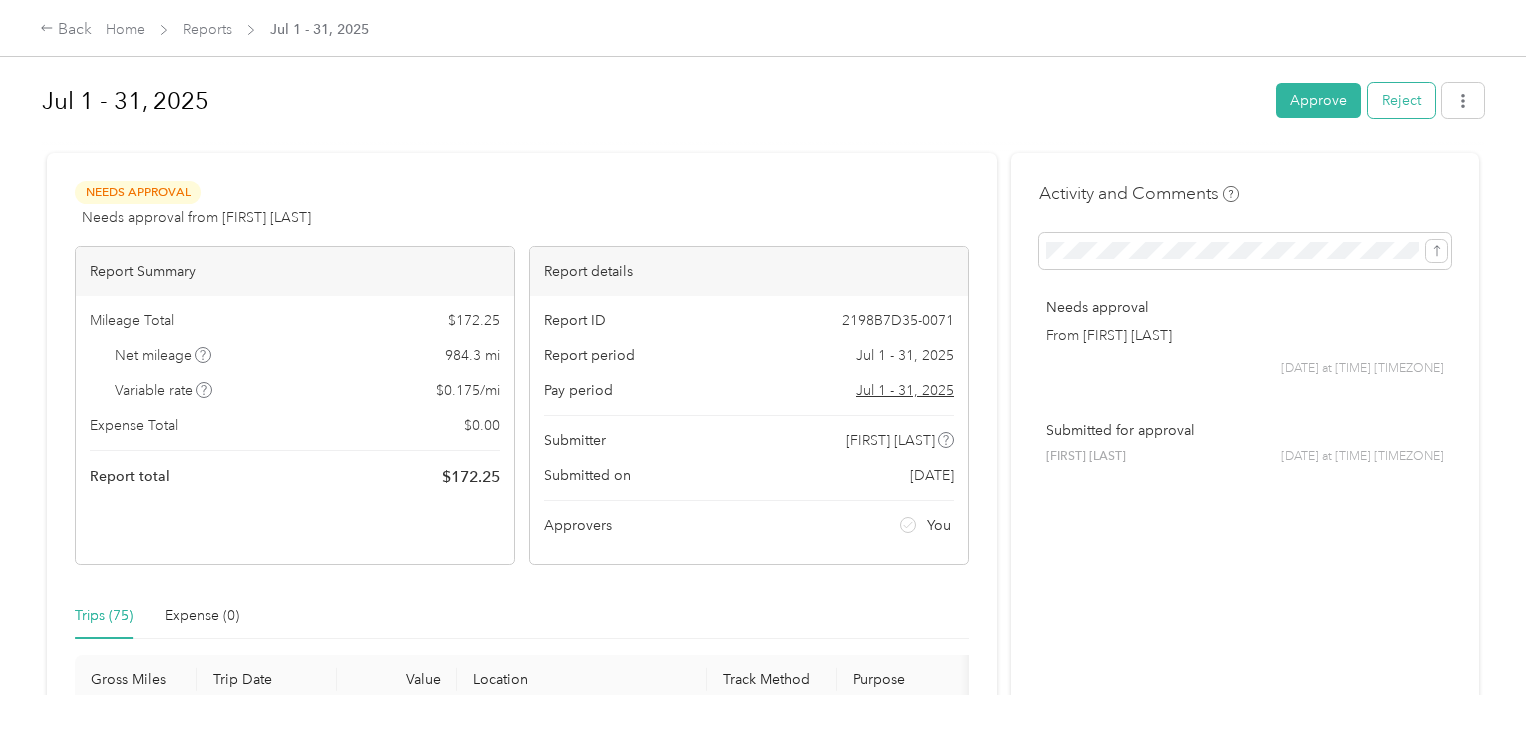 click on "Reject" at bounding box center (1401, 100) 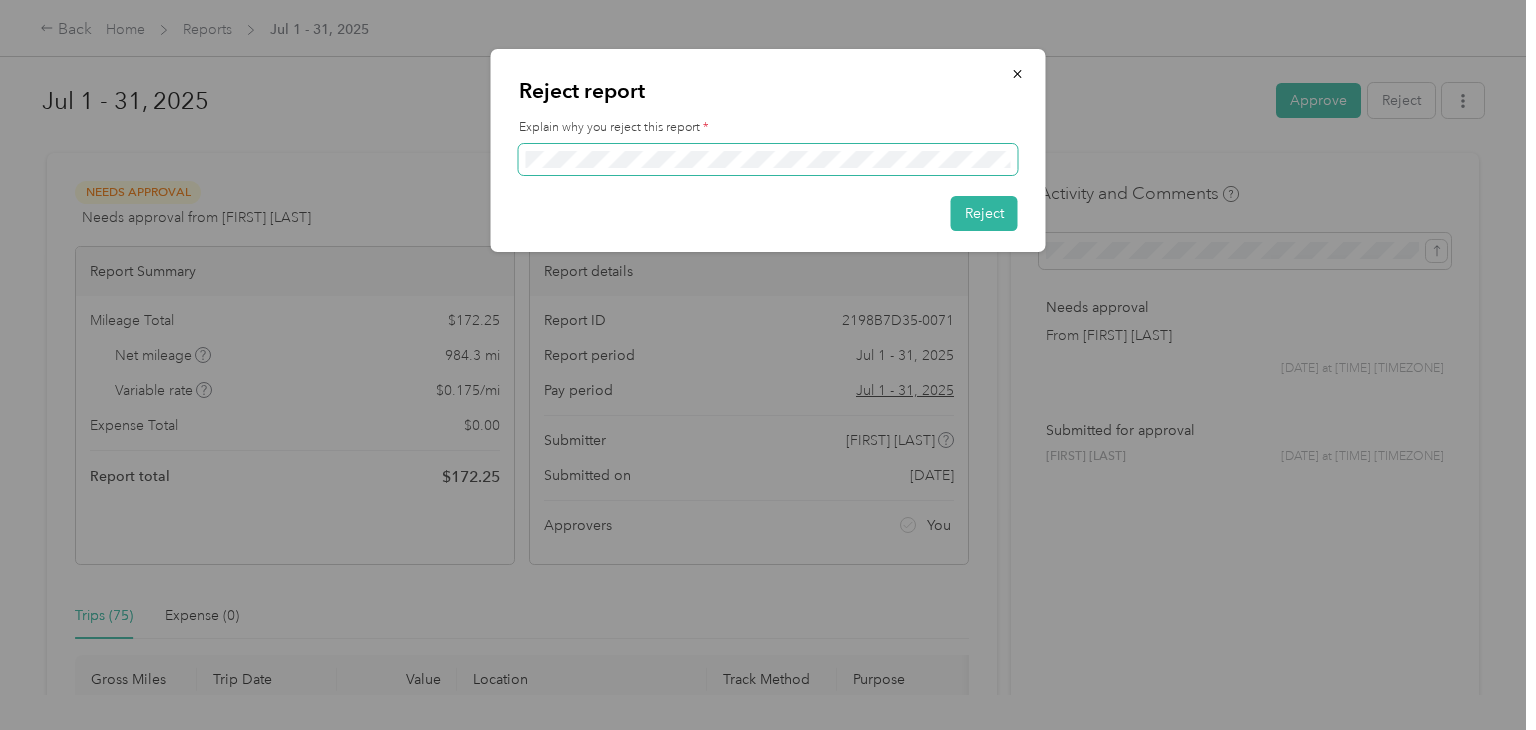 scroll, scrollTop: 0, scrollLeft: 159, axis: horizontal 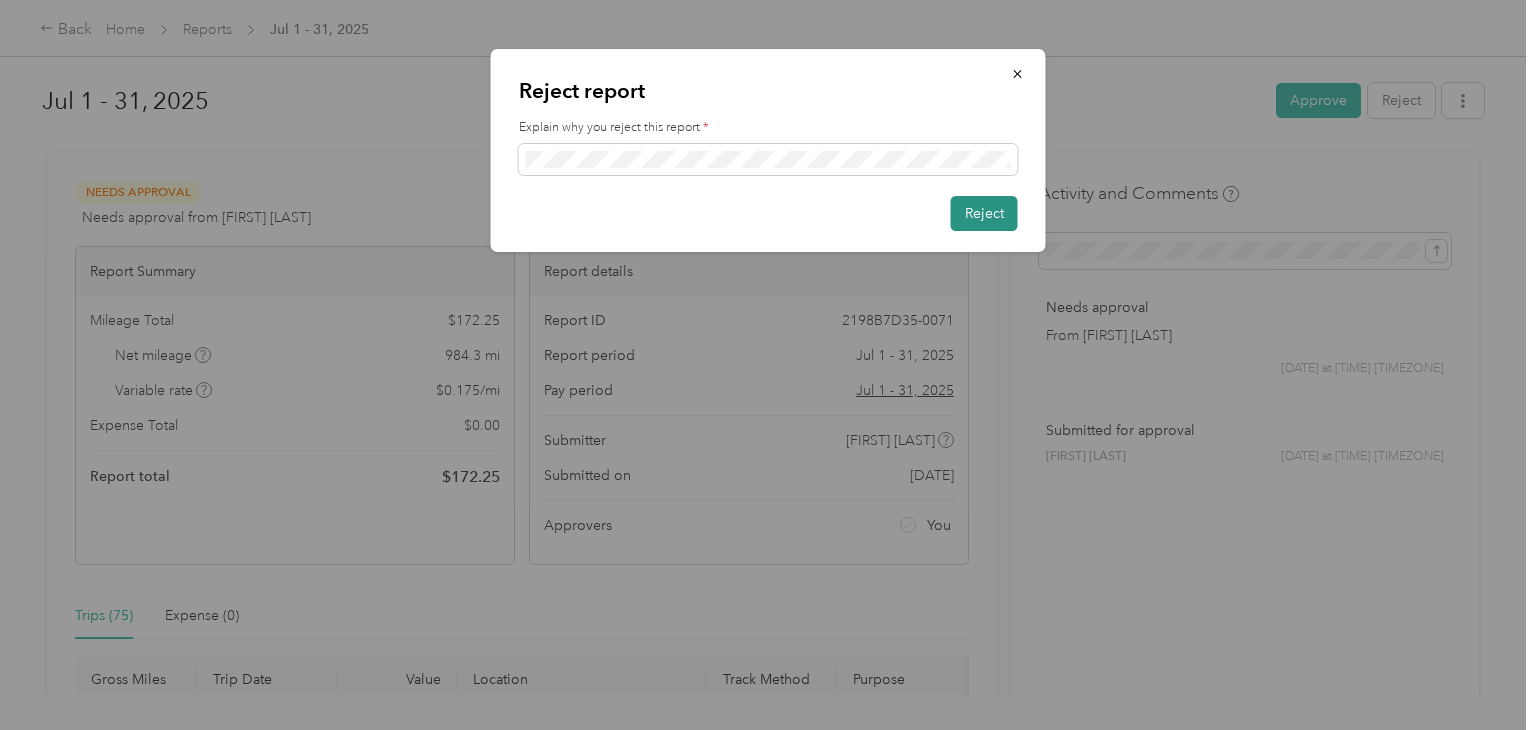 click on "Reject" at bounding box center [984, 213] 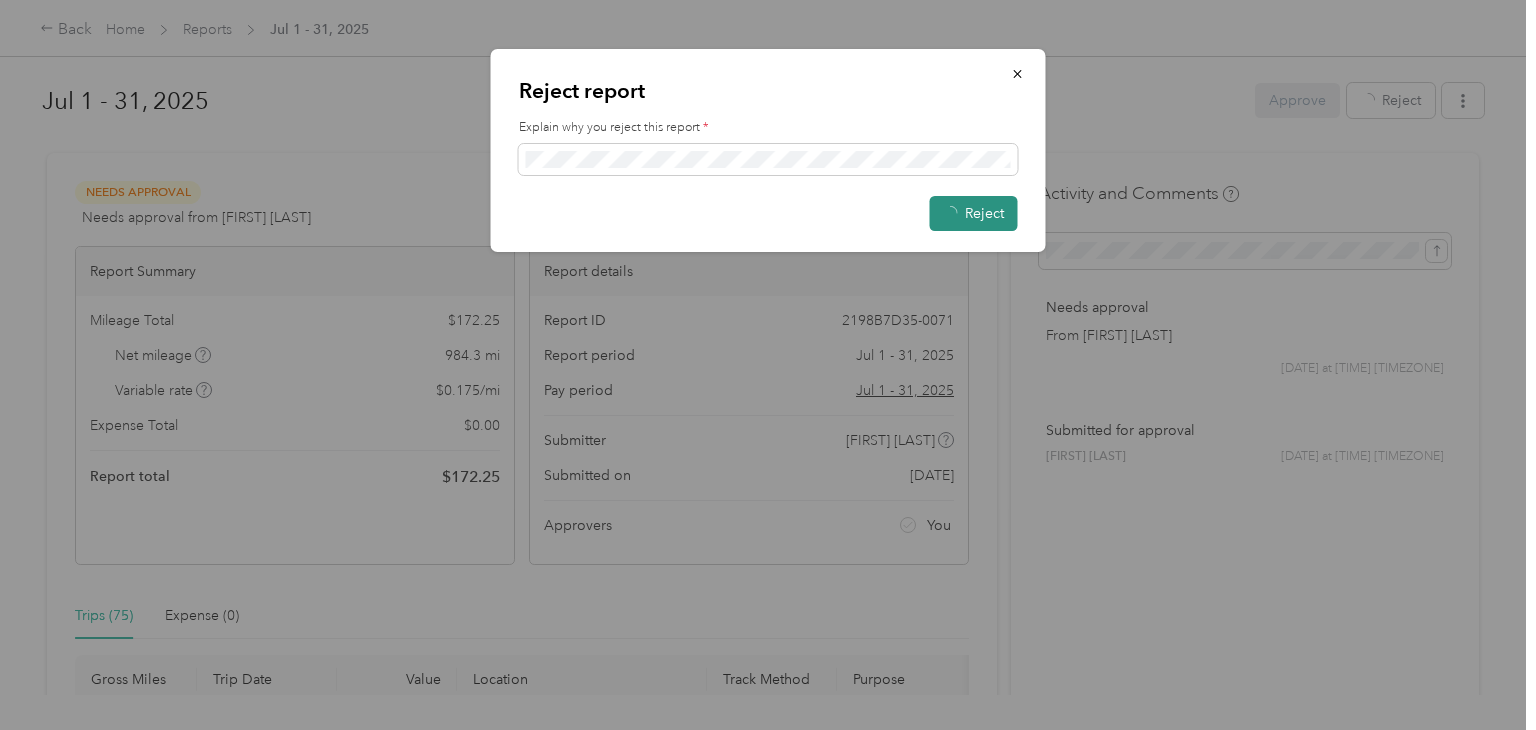 scroll, scrollTop: 0, scrollLeft: 0, axis: both 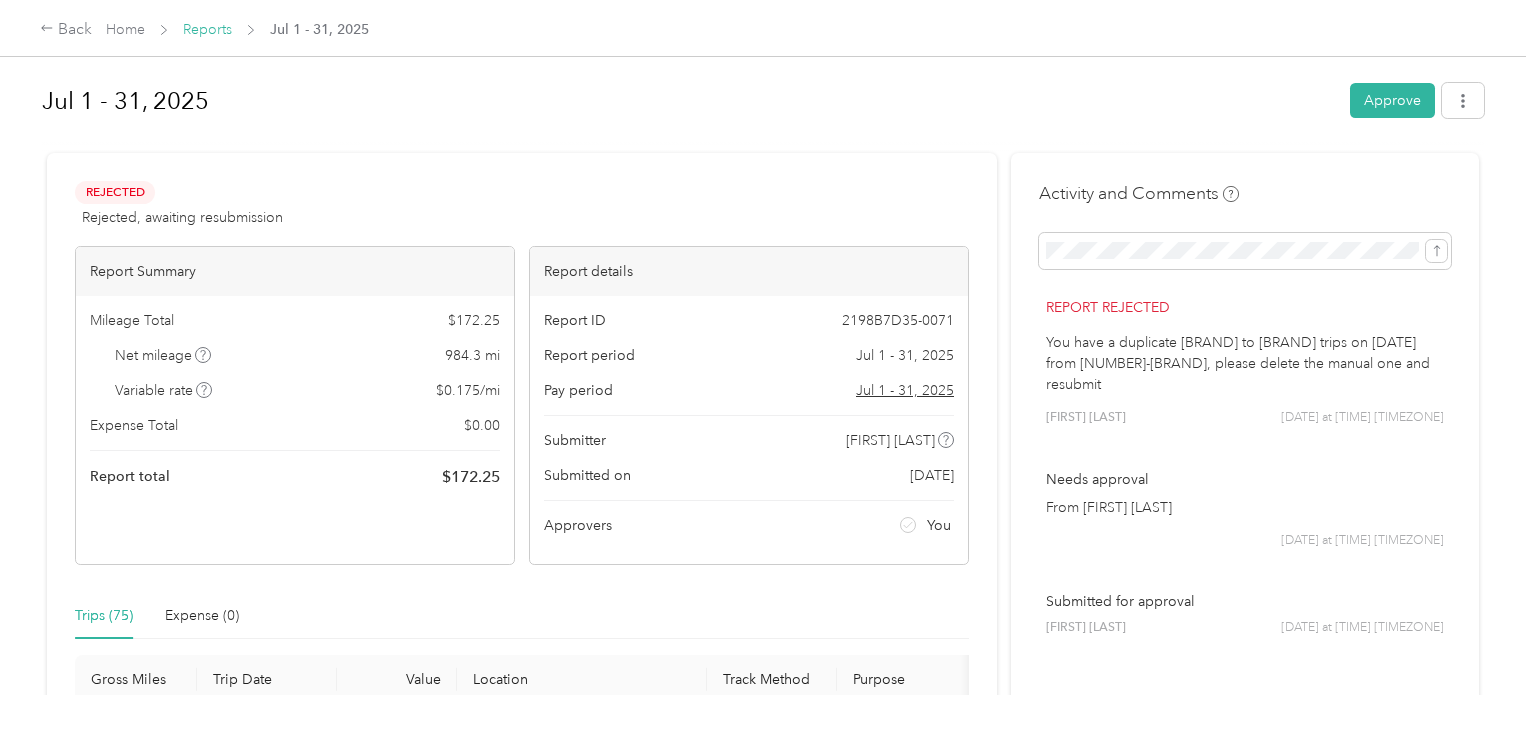 click on "Reports" at bounding box center (207, 29) 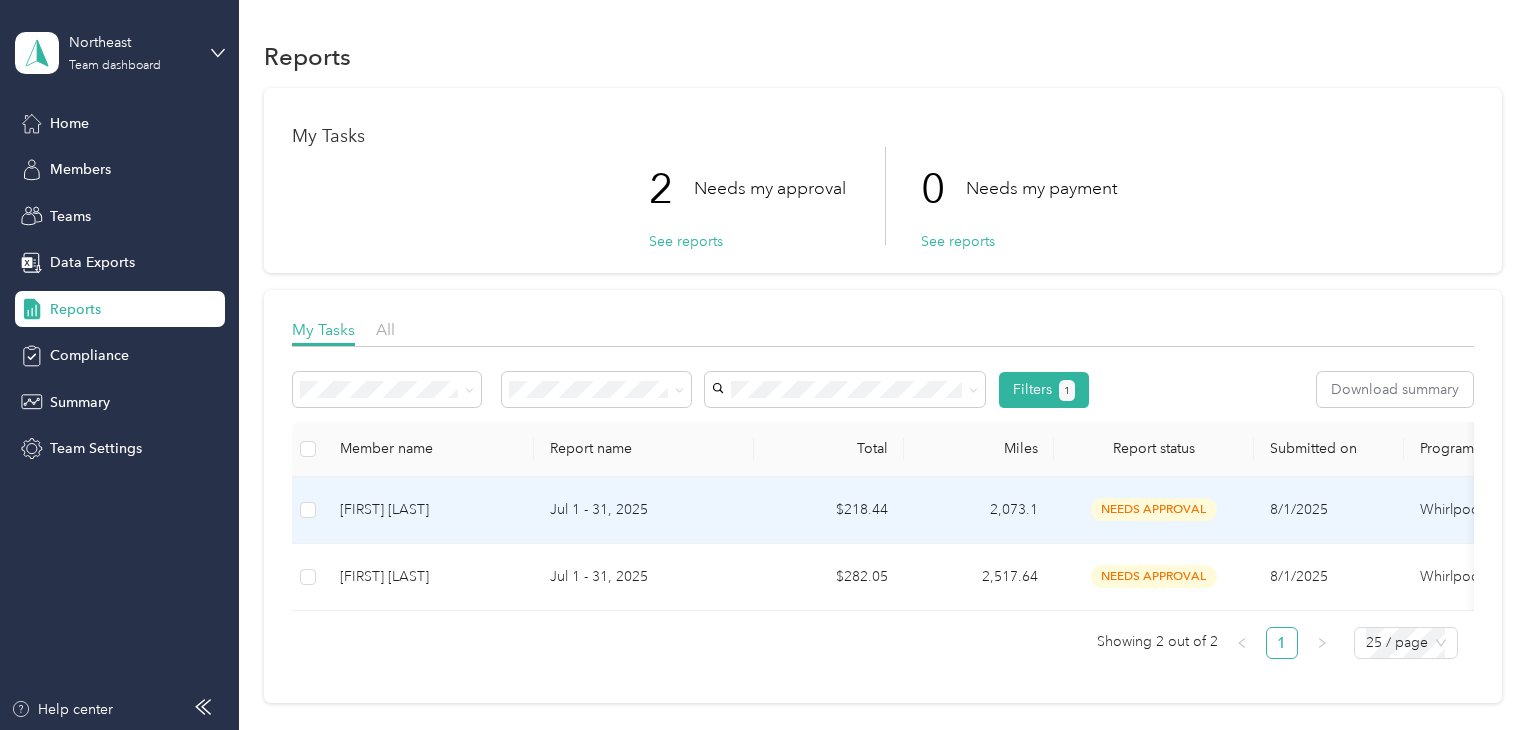 click on "Jul 1 - 31, 2025" at bounding box center [644, 510] 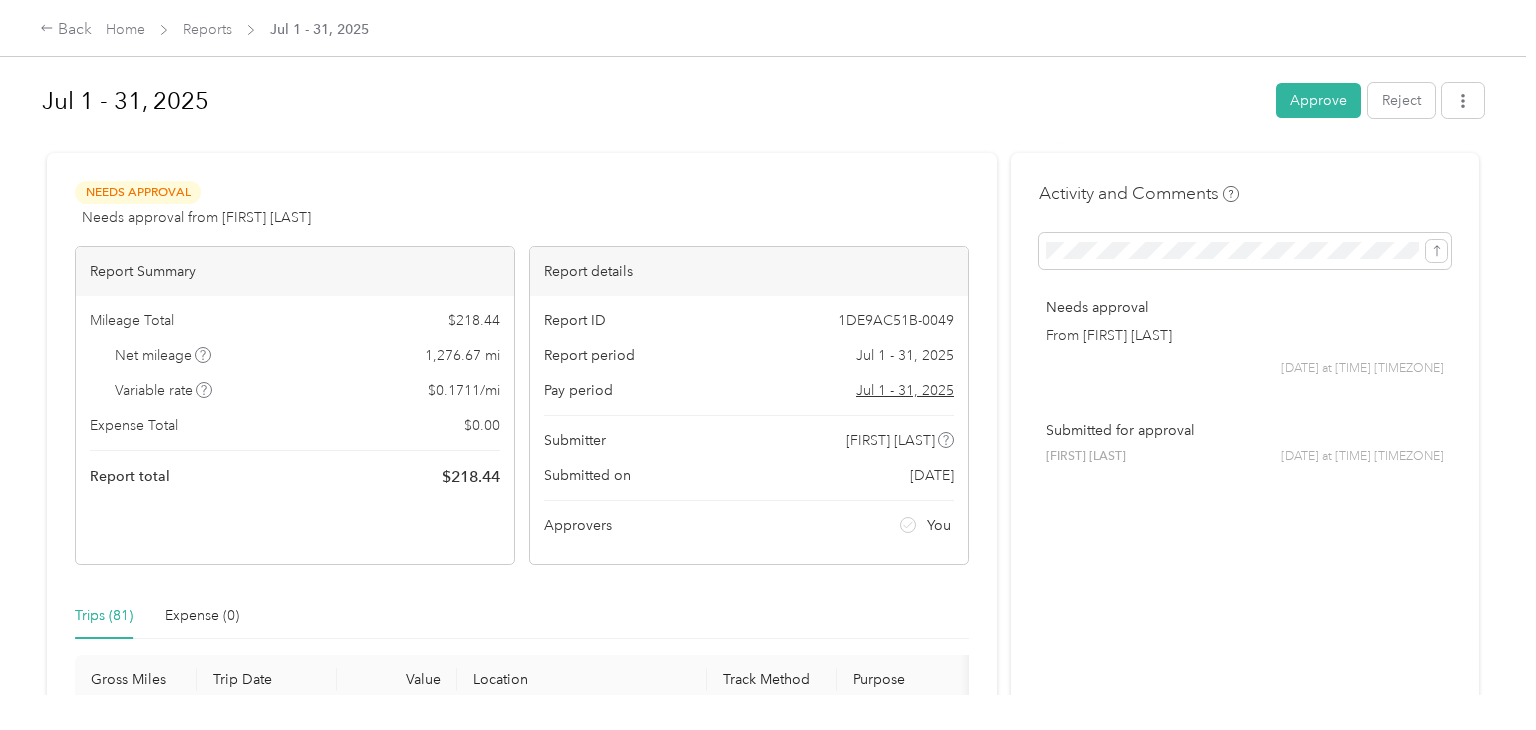 click on "Needs Approval Needs approval from [FIRST] [LAST] View  activity & comments Report Summary Mileage Total $ [AMOUNT] Net mileage   [MILES]   mi Variable rate   $ [RATE] / mi Expense Total $ [AMOUNT] Report total $ [AMOUNT] Report details Report ID [ID] Report period [DATE] - [DATE] [YEAR] Pay period [DATE] - [DATE] [YEAR] Submitter [FIRST] [LAST] Submitted on [DATE] Approvers You Trips ([NUMBER]) Expense ([NUMBER]) Gross Miles Trip Date Value Location Track Method Purpose Notes Tags                   [MILES] [DATE] $[AMOUNT] [TIME] [BRAND]-[NUMBER] [TIME] [BRAND] [BRAND] GPS Acosta Whirlpool - [MILES] [DATE] $[AMOUNT] [TIME] [BRAND]-[NUMBER] [TIME] [BRAND] [BRAND] GPS Acosta Whirlpool - [MILES] [DATE] $[AMOUNT] [TIME] [STREET] [TIME] [BRAND]-[NUMBER] [BRAND] GPS Acosta Whirlpool - [MILES] [DATE] $[AMOUNT] [TIME] [STREET] [CITY], [STATE], [COUNTRY] Manual Acosta Whirlpool - [MILES] [DATE] $[AMOUNT] [TIME] [STREET]" at bounding box center (522, 4491) 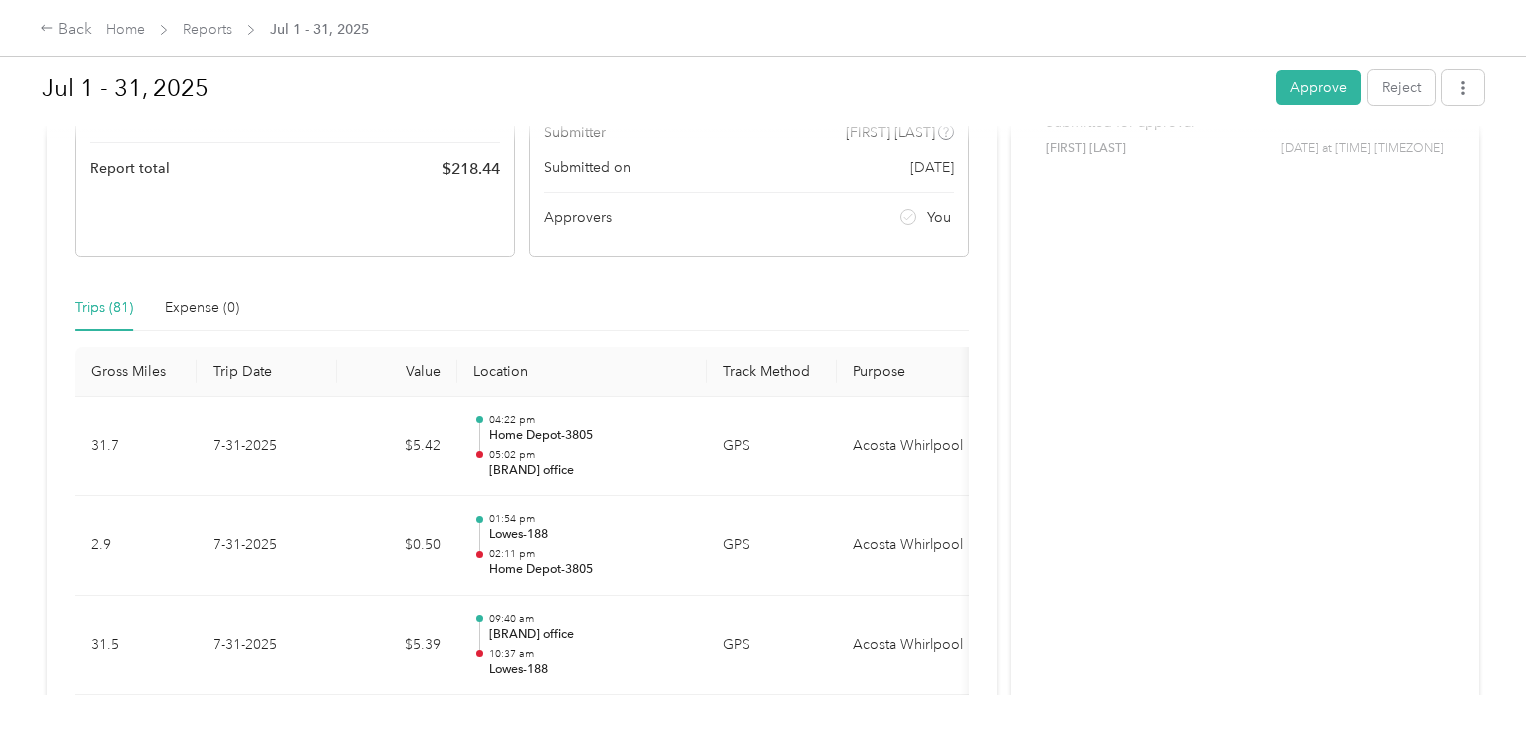 scroll, scrollTop: 306, scrollLeft: 0, axis: vertical 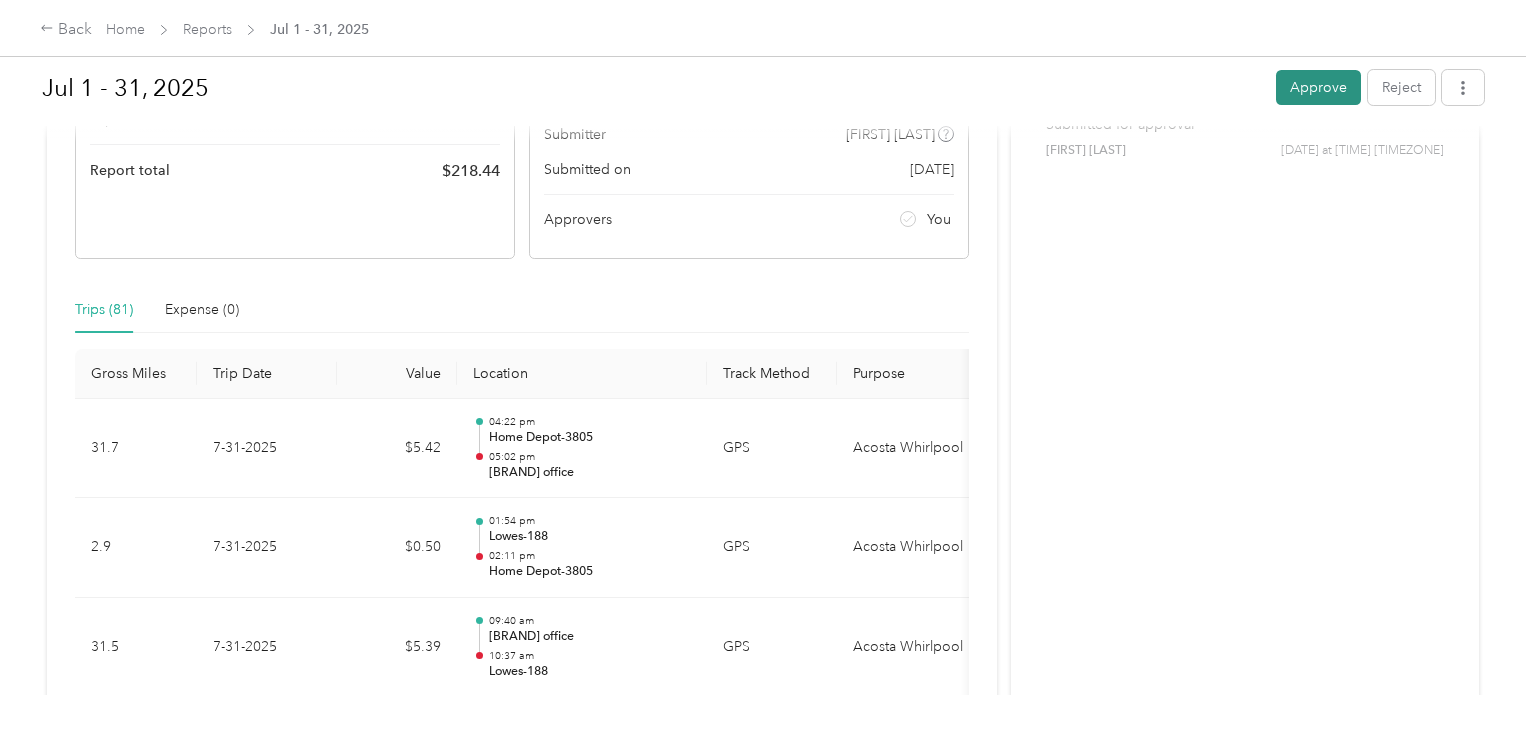 click on "Approve" at bounding box center (1318, 87) 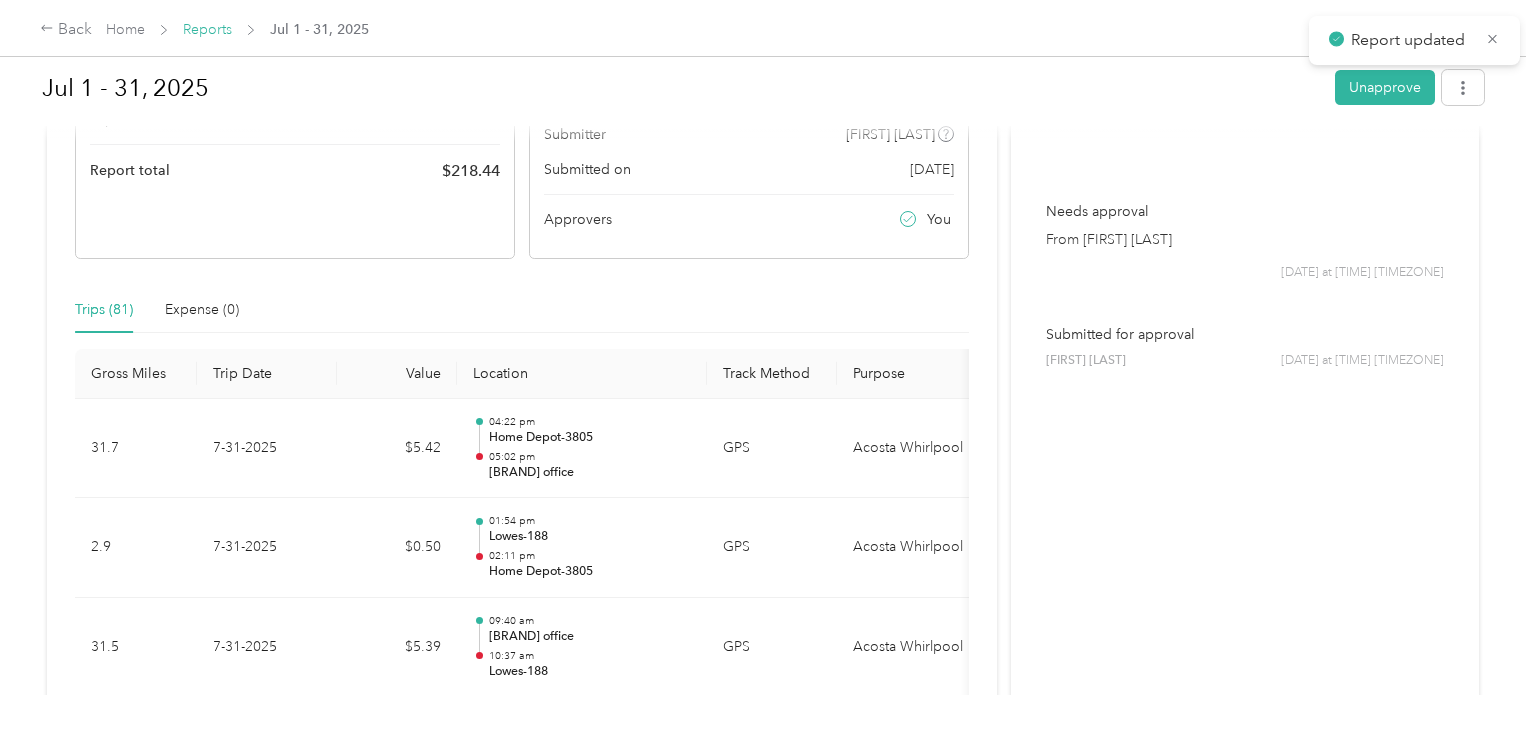 click on "Reports" at bounding box center [207, 29] 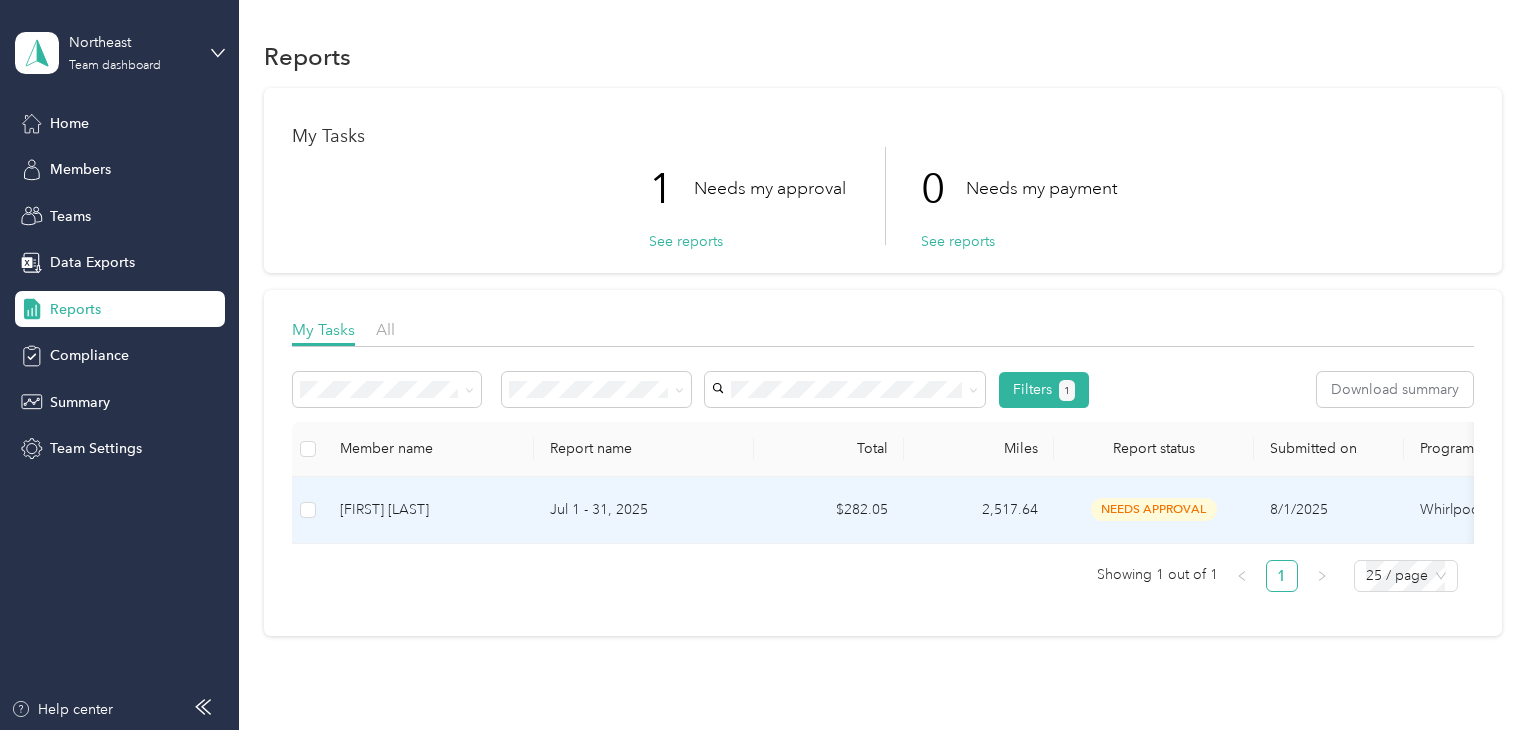 click on "Jul 1 - 31, 2025" at bounding box center (644, 510) 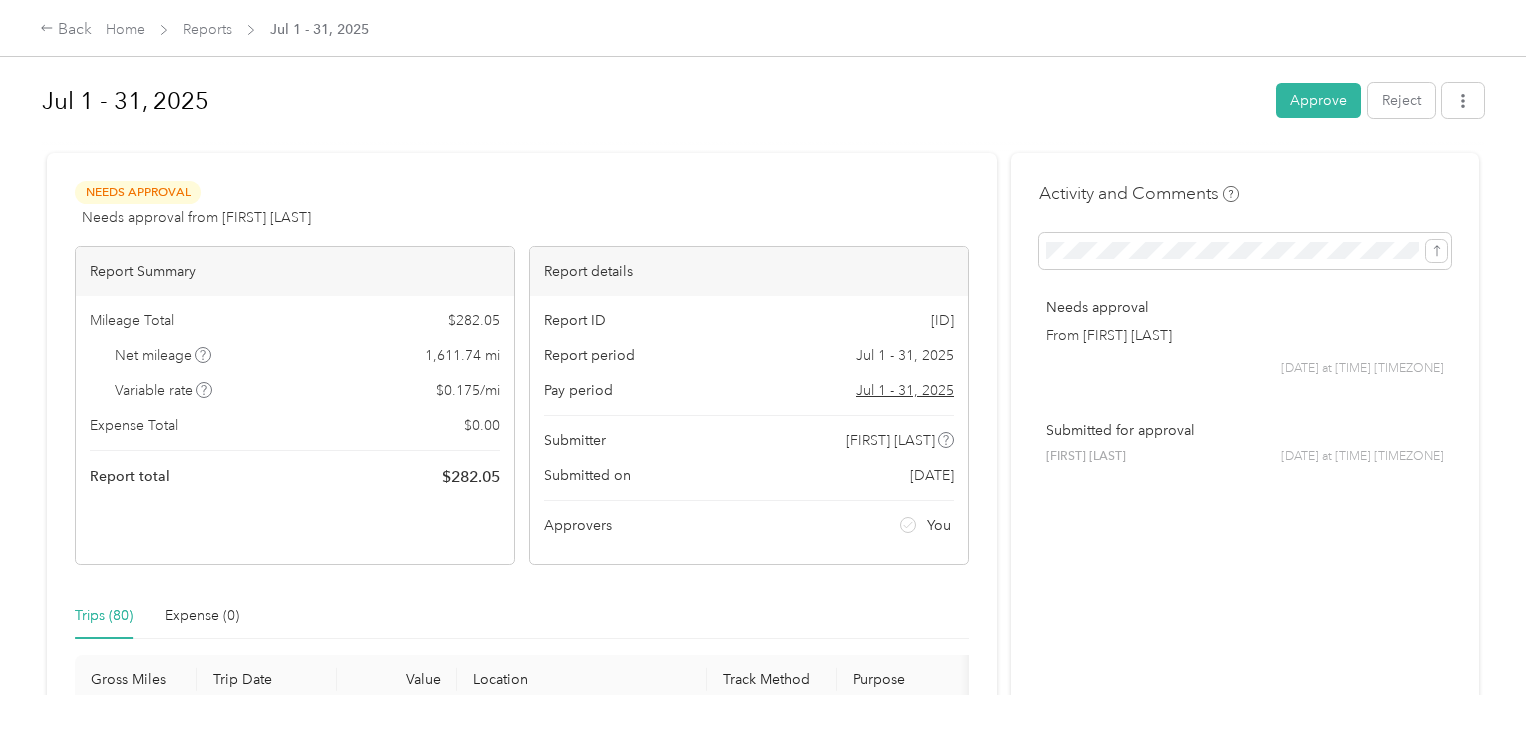 click on "Needs Approval Needs approval from [FIRST] [LAST] View  activity & comments" at bounding box center [522, 205] 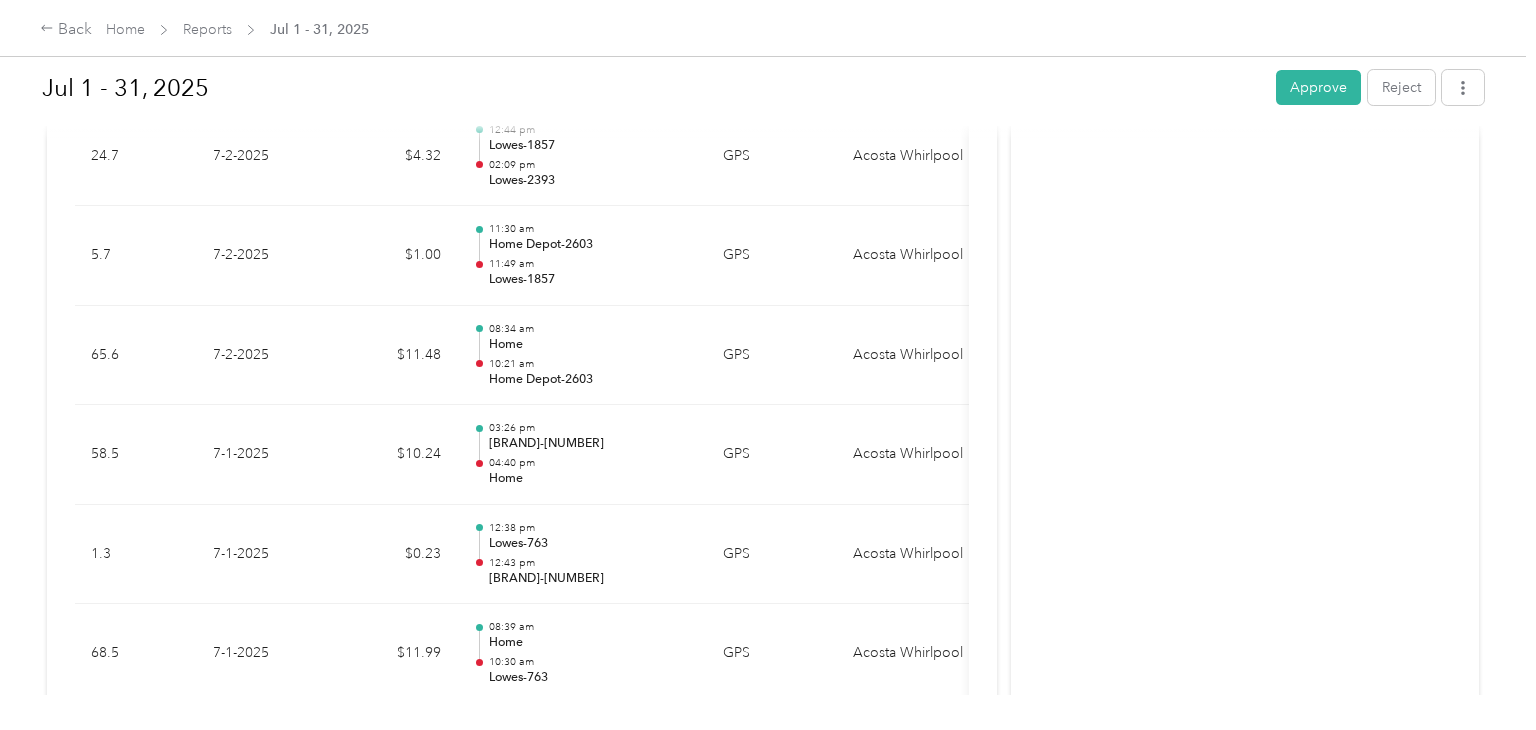 scroll, scrollTop: 7960, scrollLeft: 0, axis: vertical 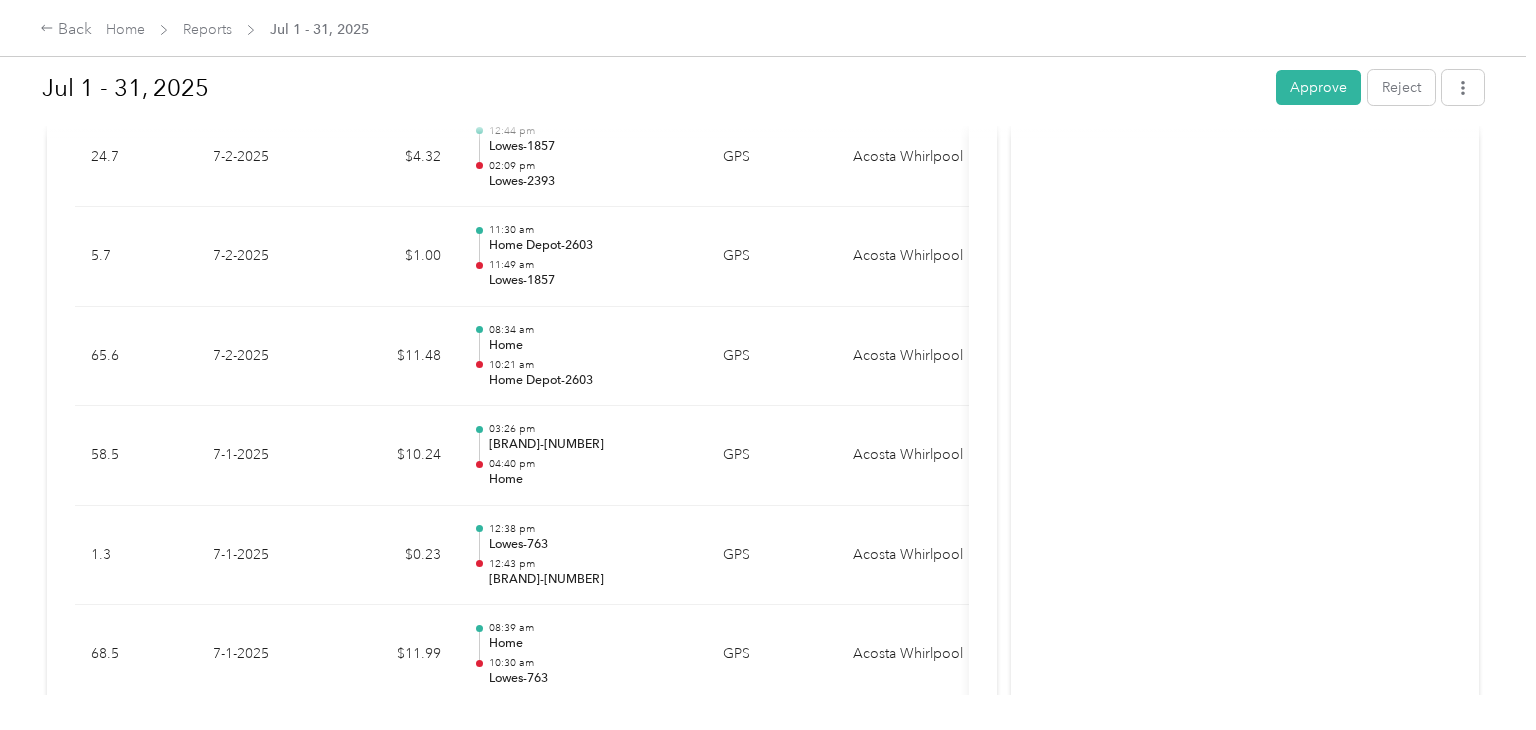 click on "Activity and Comments   Needs approval From [FIRST] [LAST] [DATE] at [TIME] [TIMEZONE] Submitted for approval [FIRST] [LAST] [DATE] at [TIME] [TIMEZONE]" at bounding box center (1245, -3519) 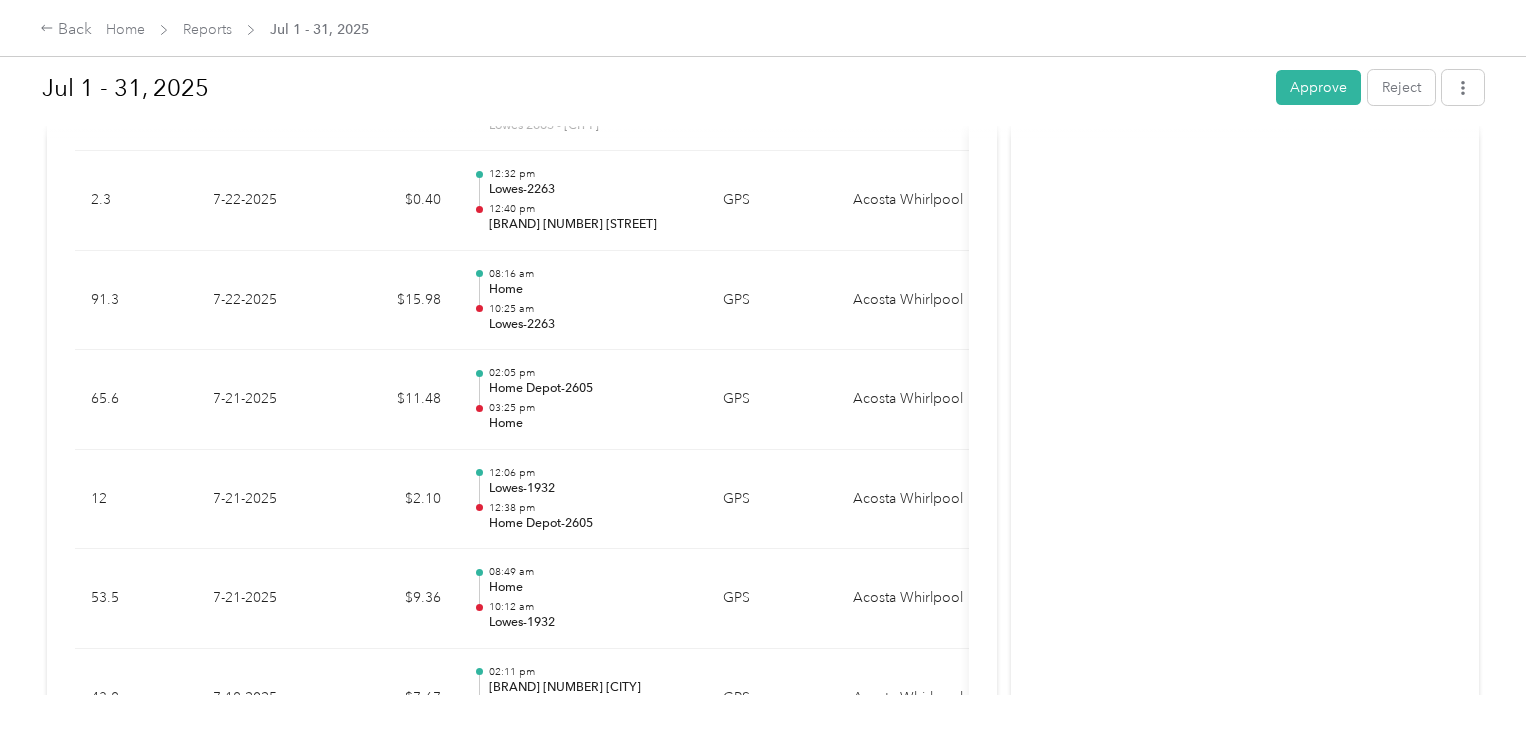 scroll, scrollTop: 3200, scrollLeft: 0, axis: vertical 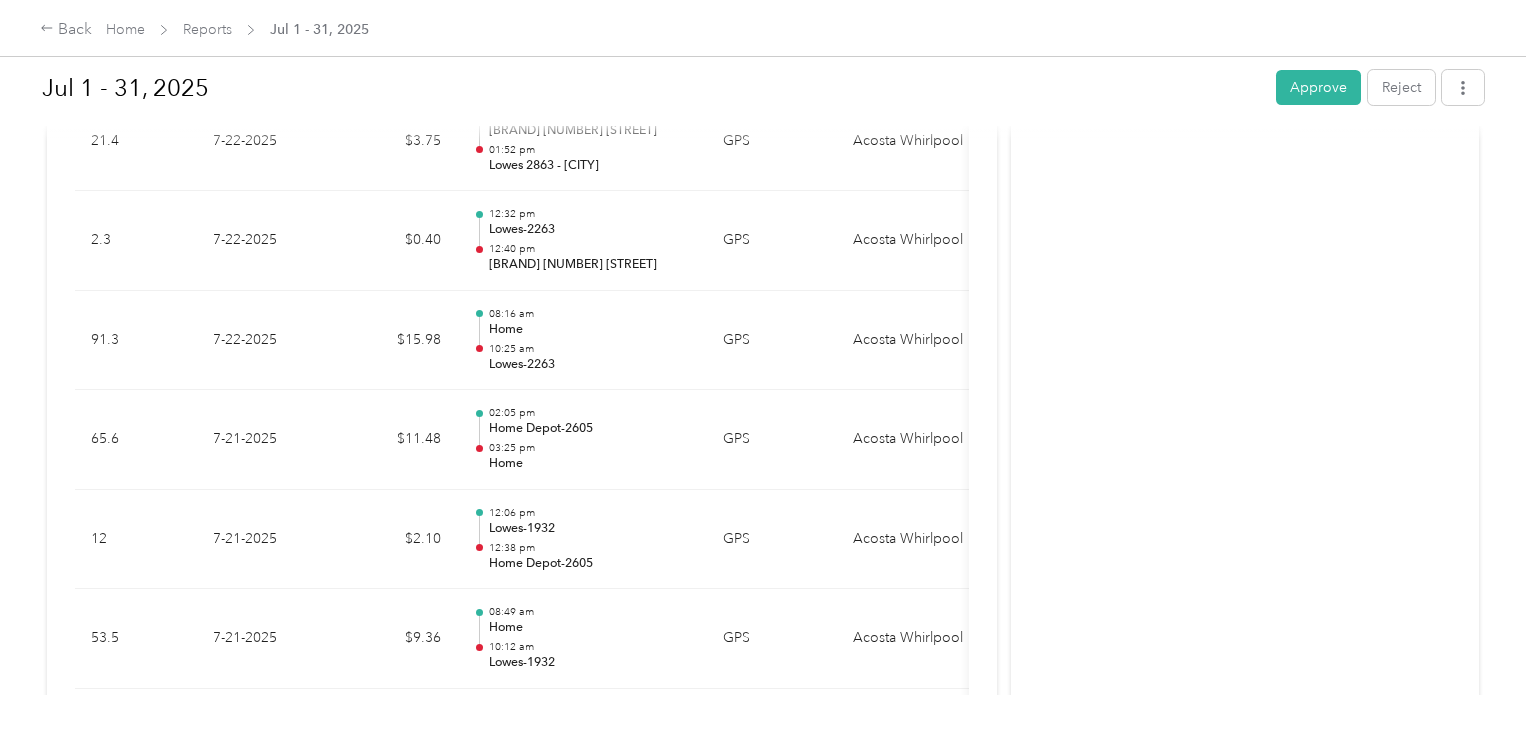 click on "Activity and Comments   Needs approval From [FIRST] [LAST] [DATE] at [TIME] [TIMEZONE] Submitted for approval [FIRST] [LAST] [DATE] at [TIME] [TIMEZONE]" at bounding box center (1245, 1241) 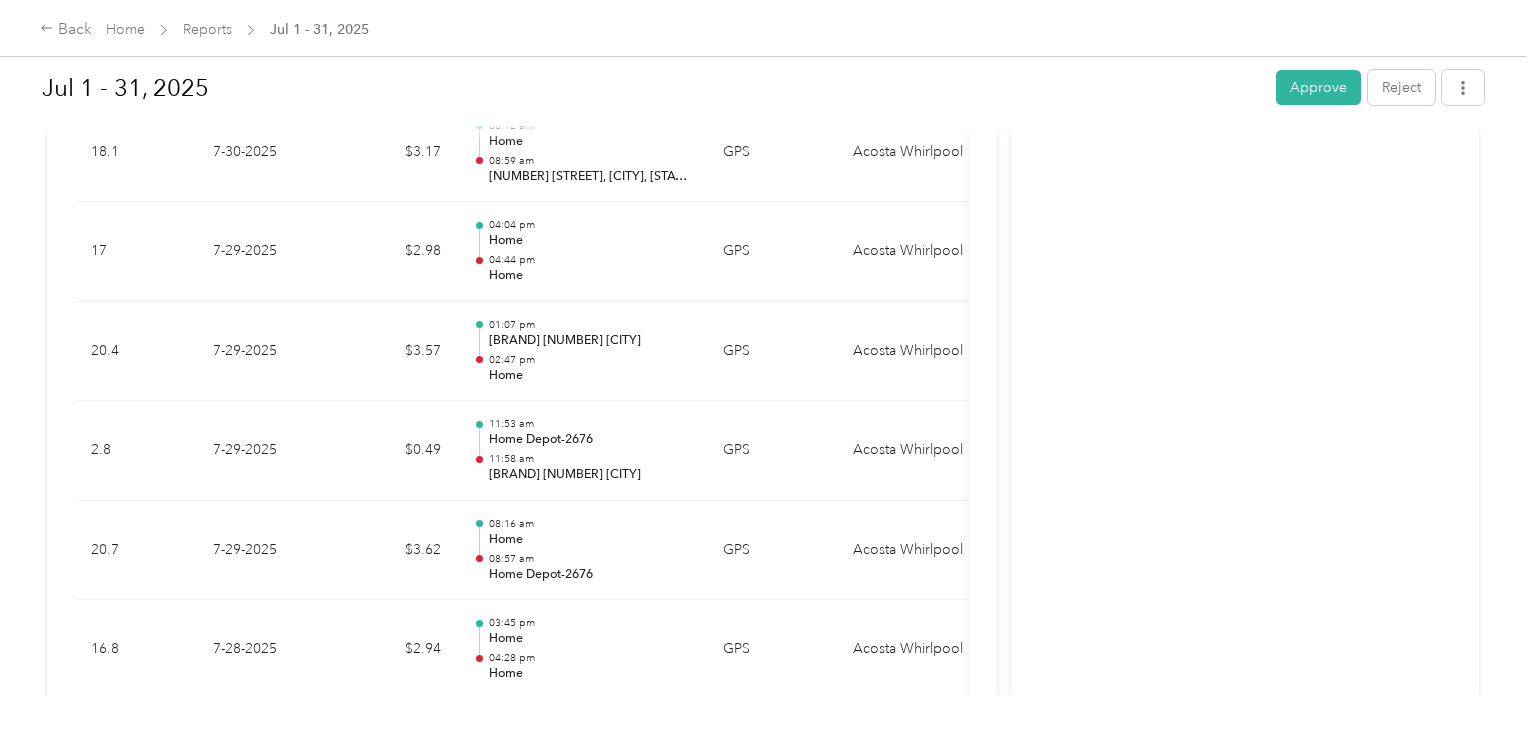 scroll, scrollTop: 1400, scrollLeft: 0, axis: vertical 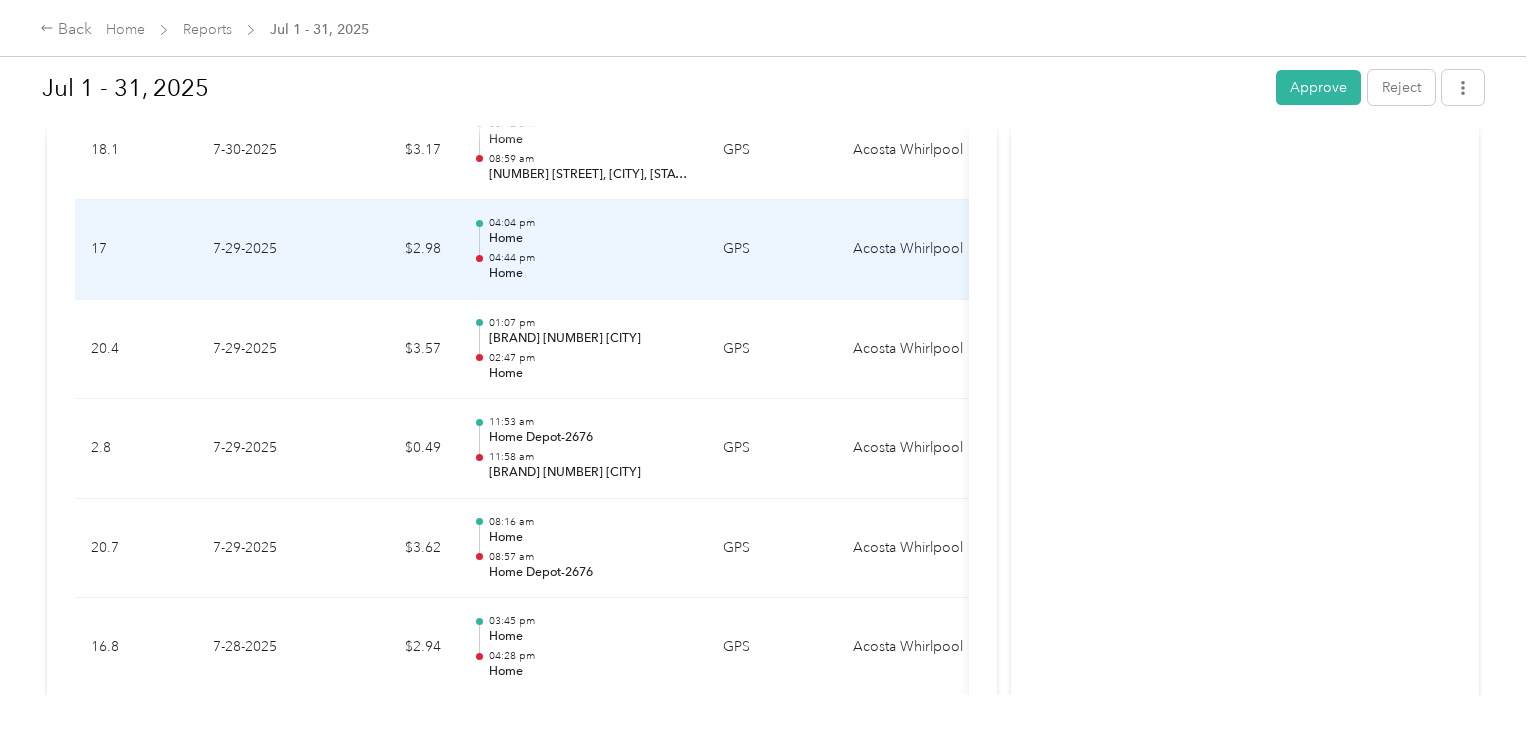 click on "04:44 pm" at bounding box center (590, 258) 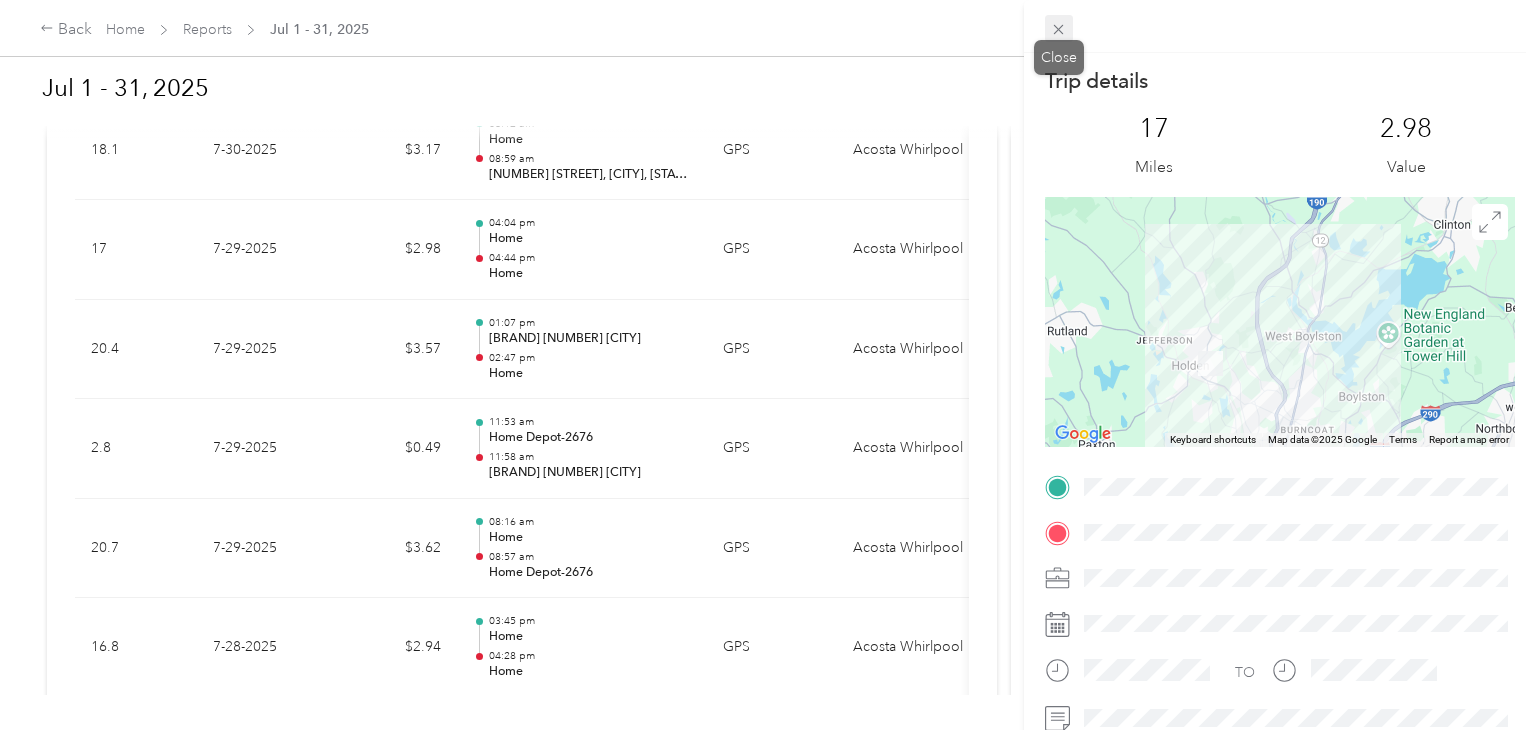 click 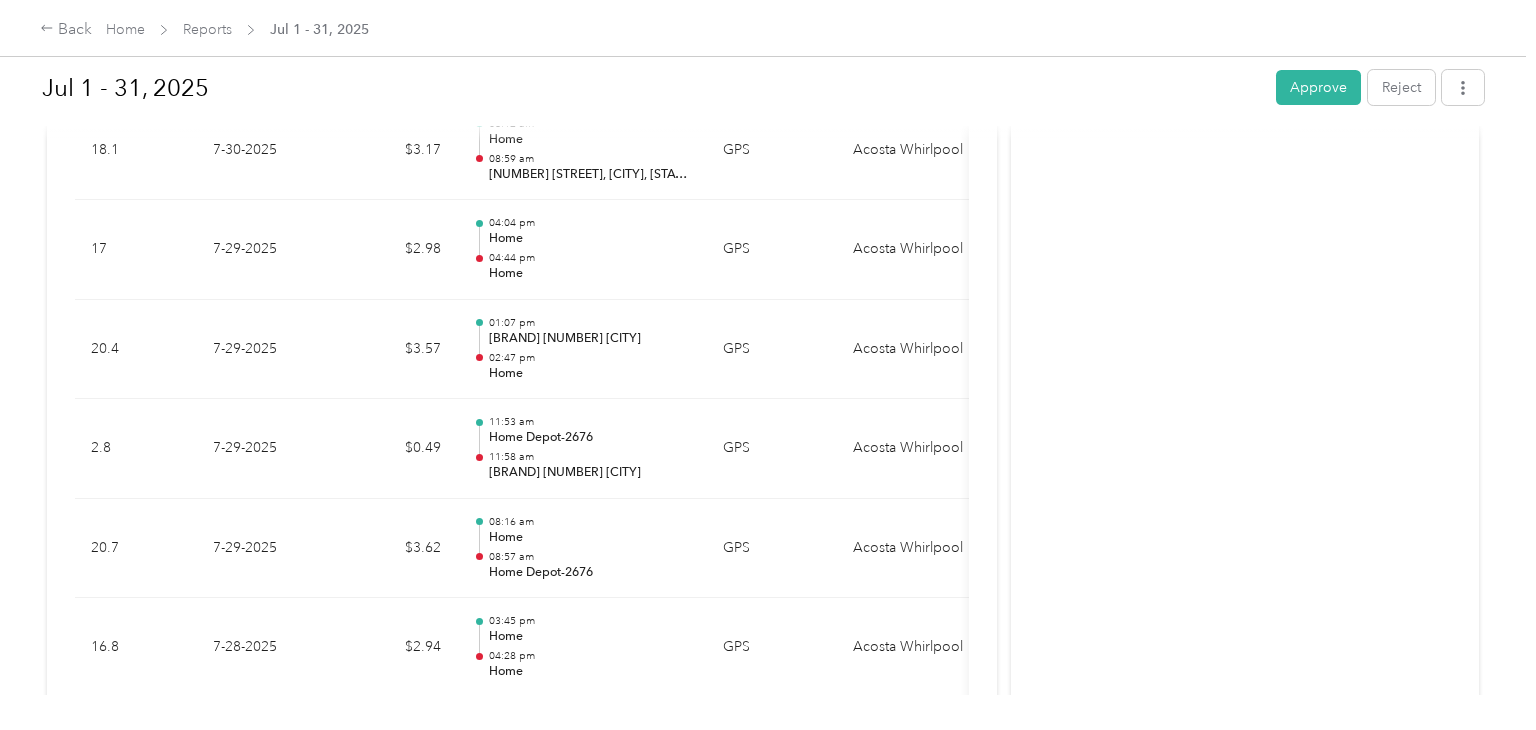 click on "Activity and Comments   Needs approval From [FIRST] [LAST] [DATE] at [TIME] [TIMEZONE] Submitted for approval [FIRST] [LAST] [DATE] at [TIME] [TIMEZONE]" at bounding box center (1245, 3041) 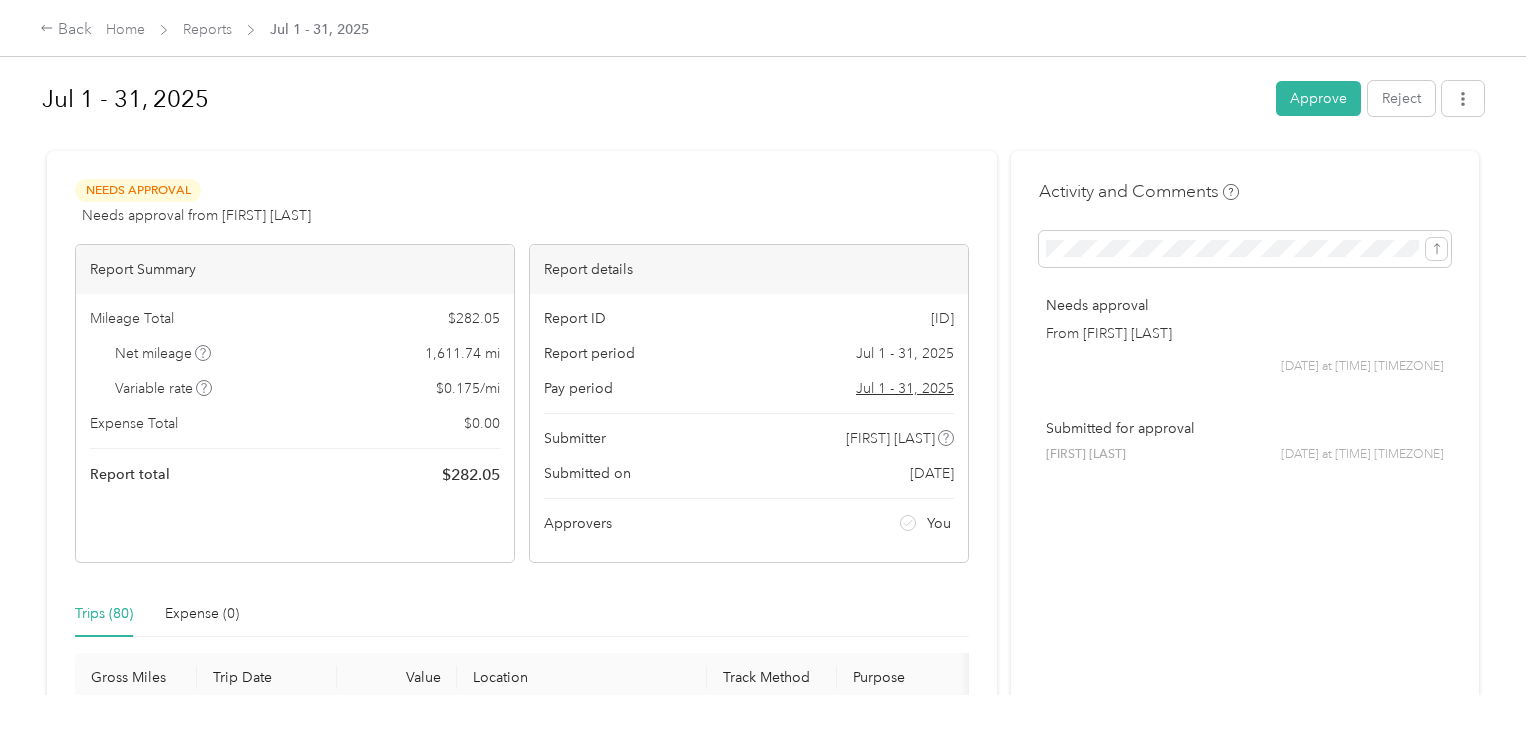 scroll, scrollTop: 0, scrollLeft: 0, axis: both 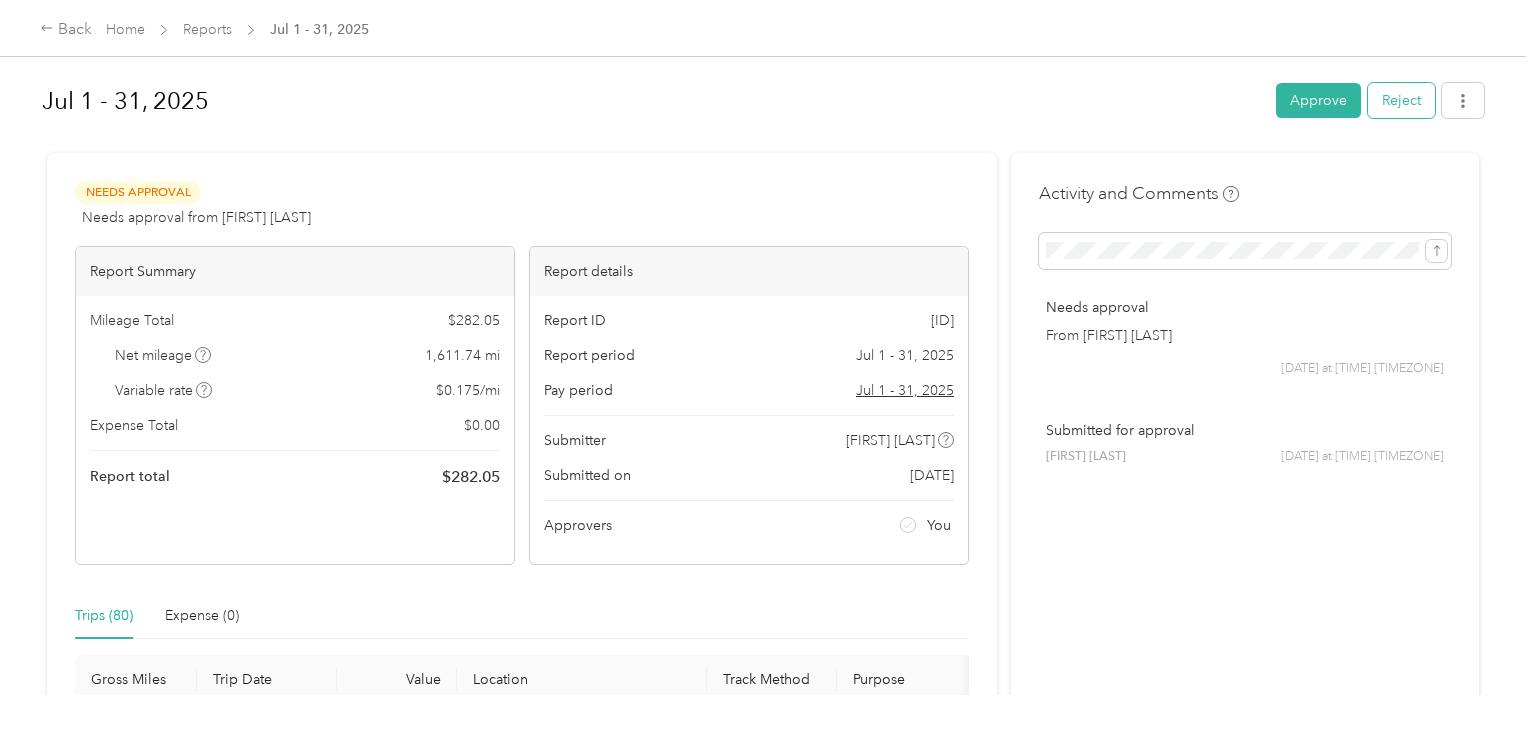 click on "Reject" at bounding box center (1401, 100) 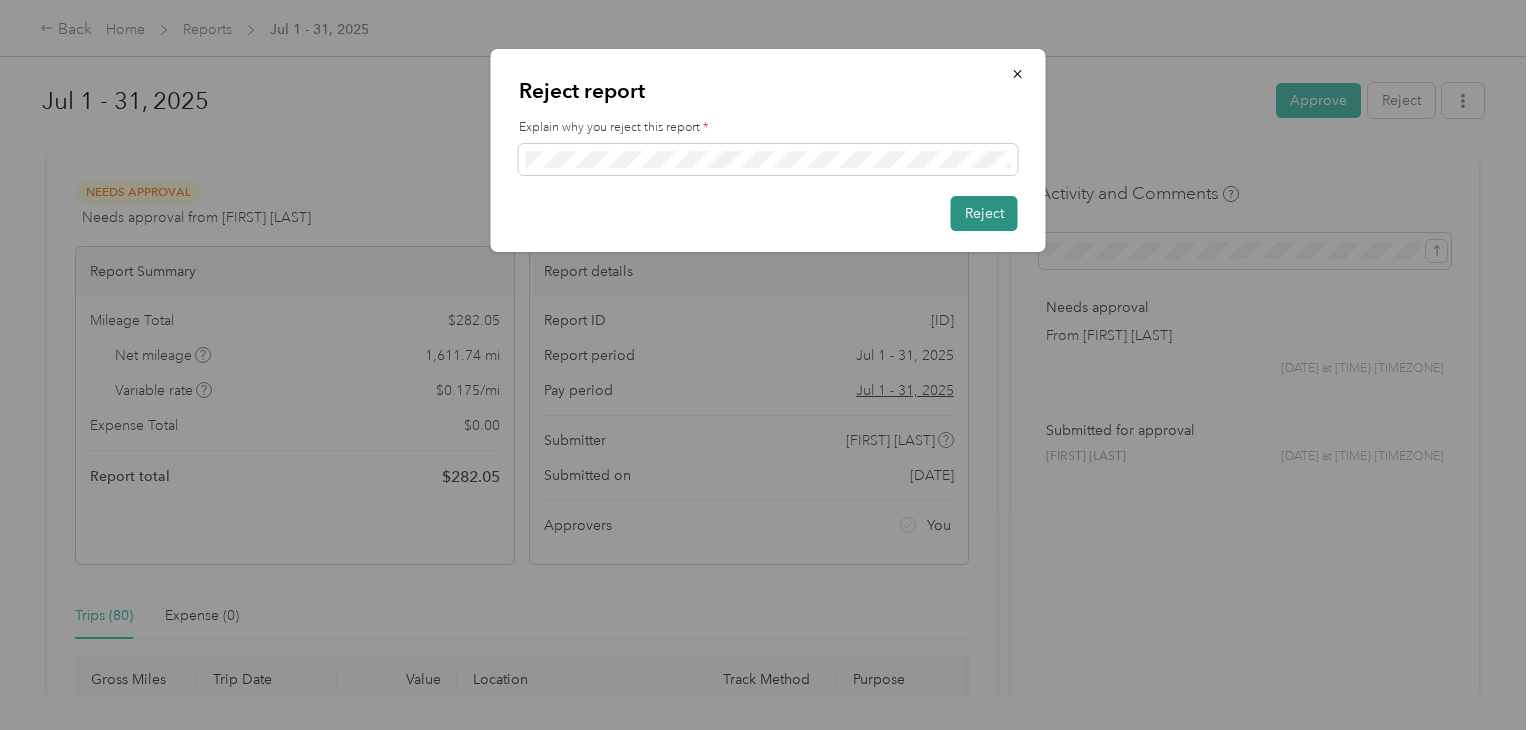 click on "Reject" at bounding box center (984, 213) 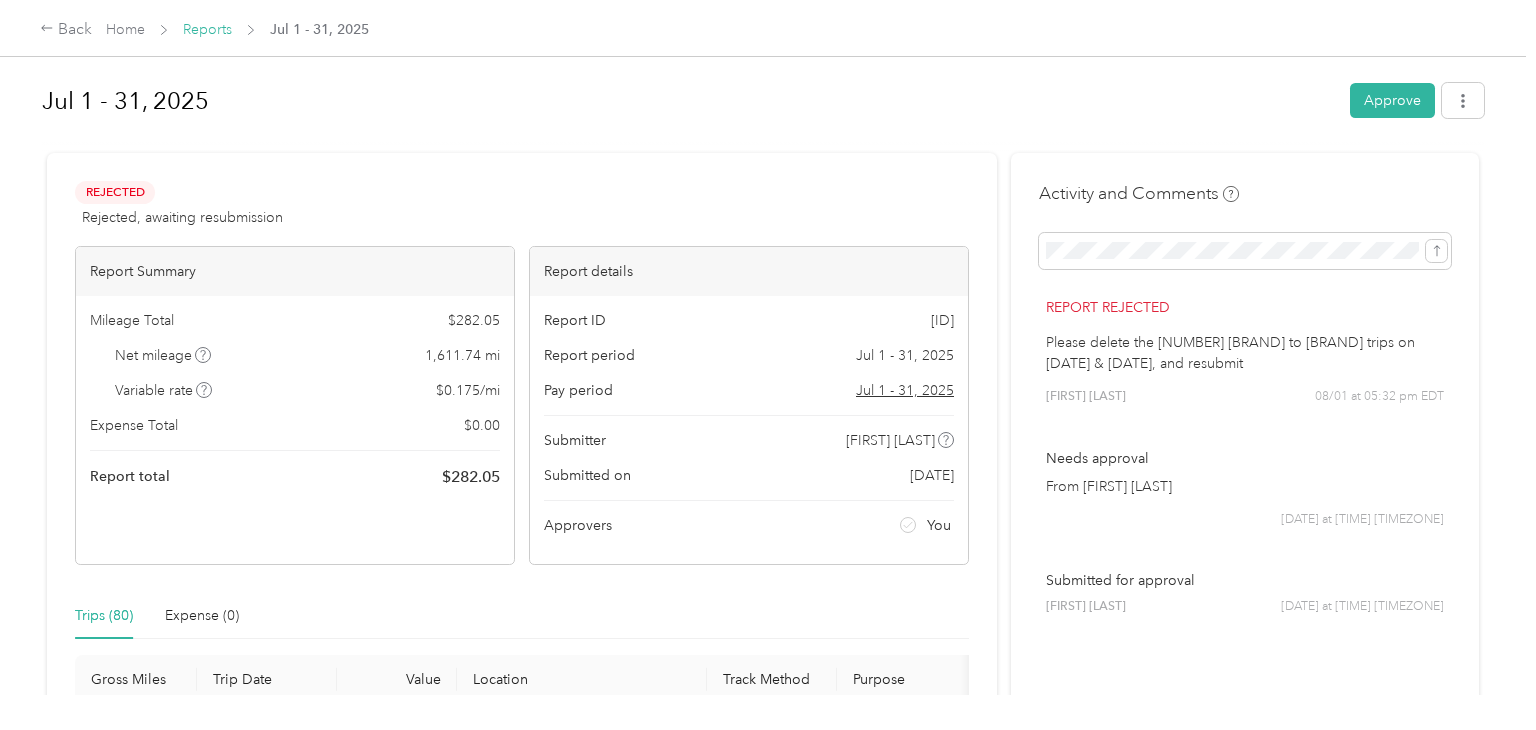 click on "Reports" at bounding box center [207, 29] 